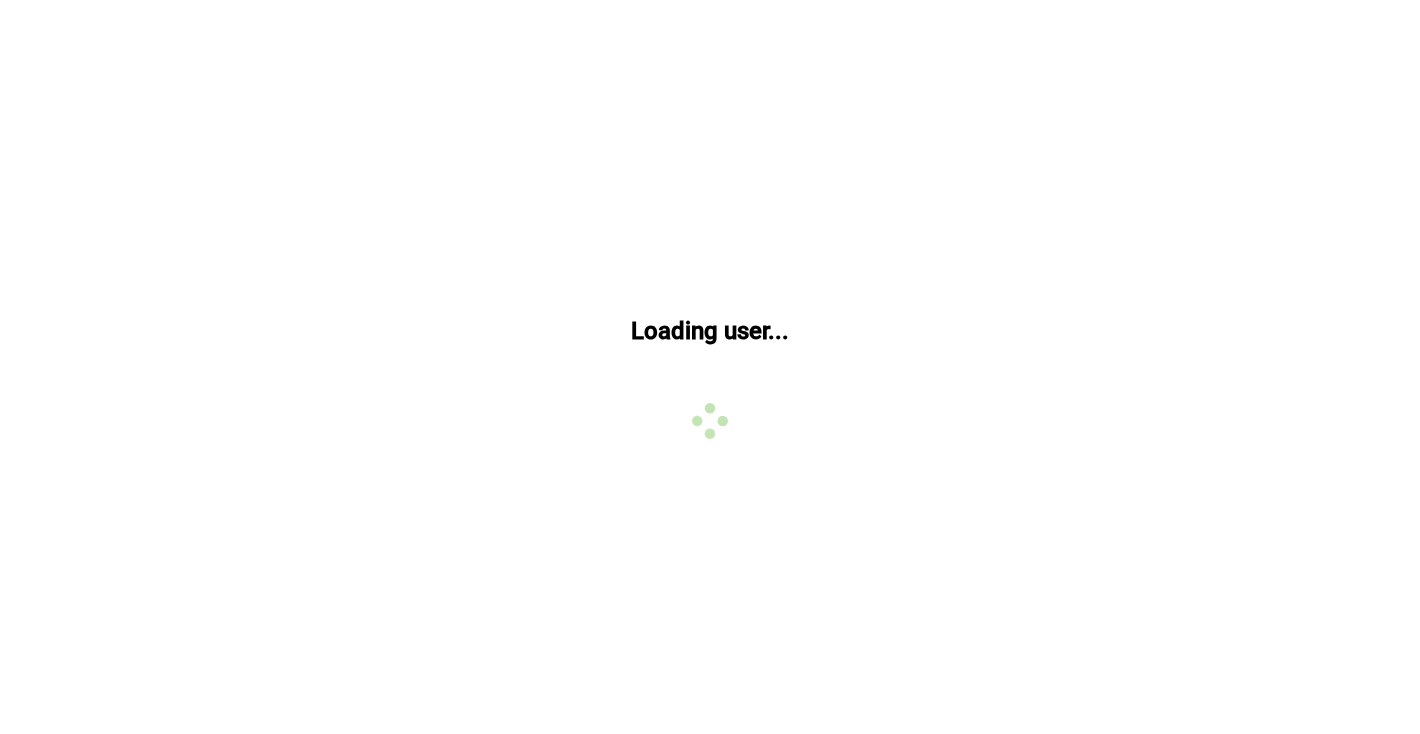 scroll, scrollTop: 0, scrollLeft: 0, axis: both 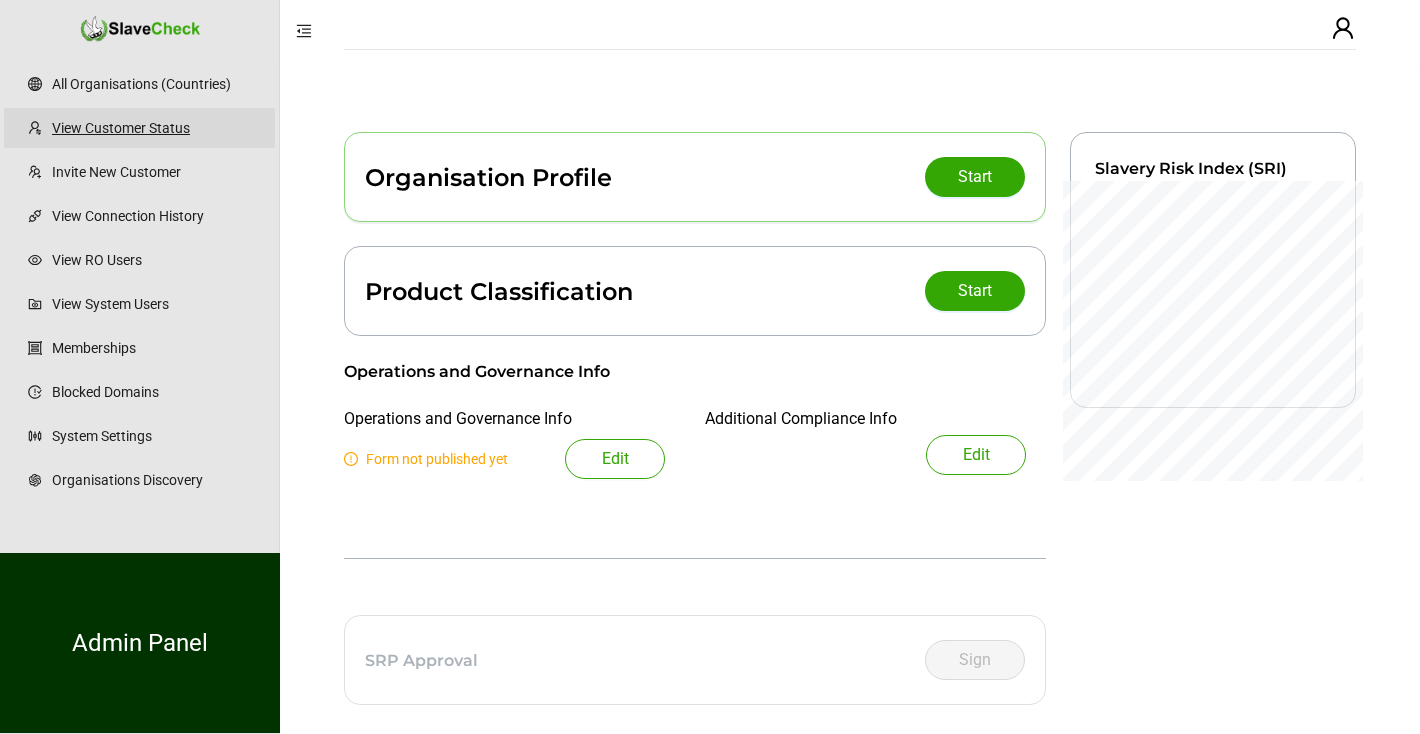 click on "View Customer Status" at bounding box center (155, 128) 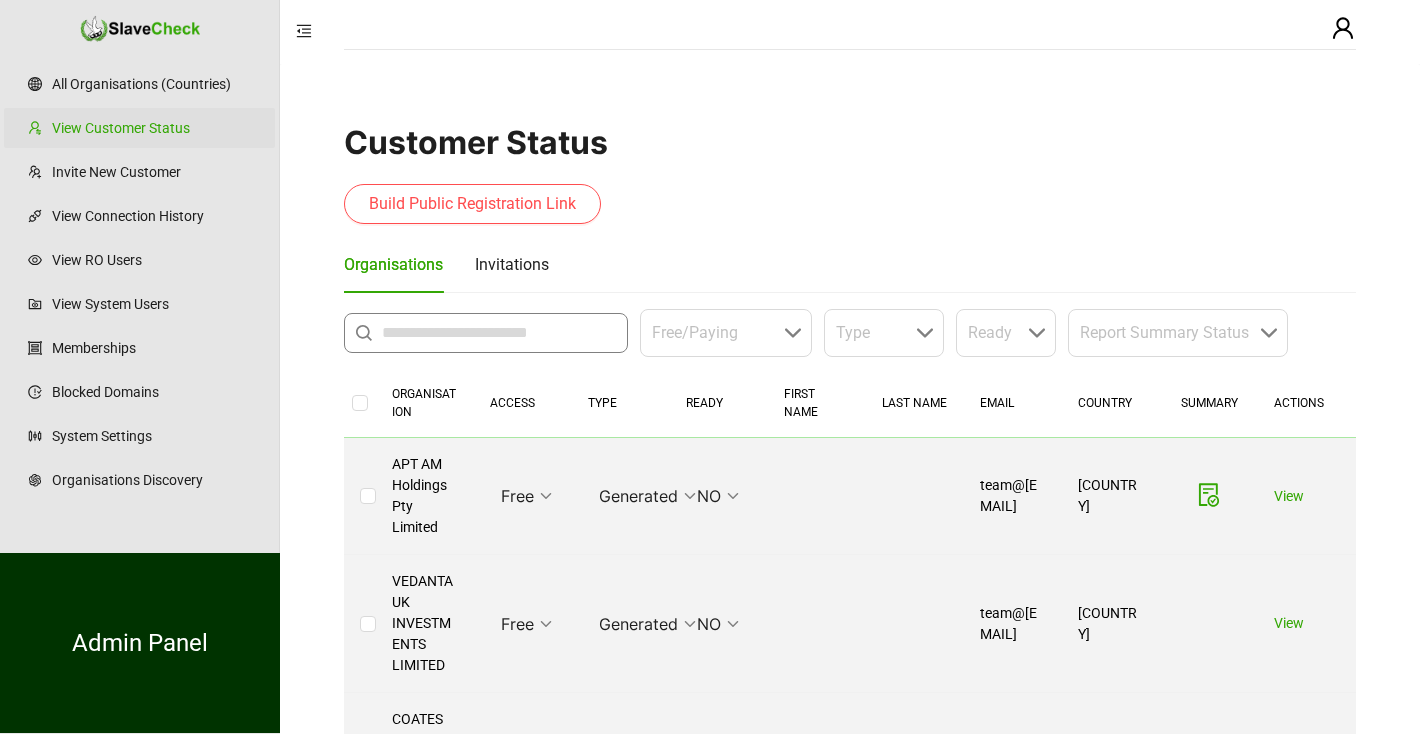click at bounding box center [499, 333] 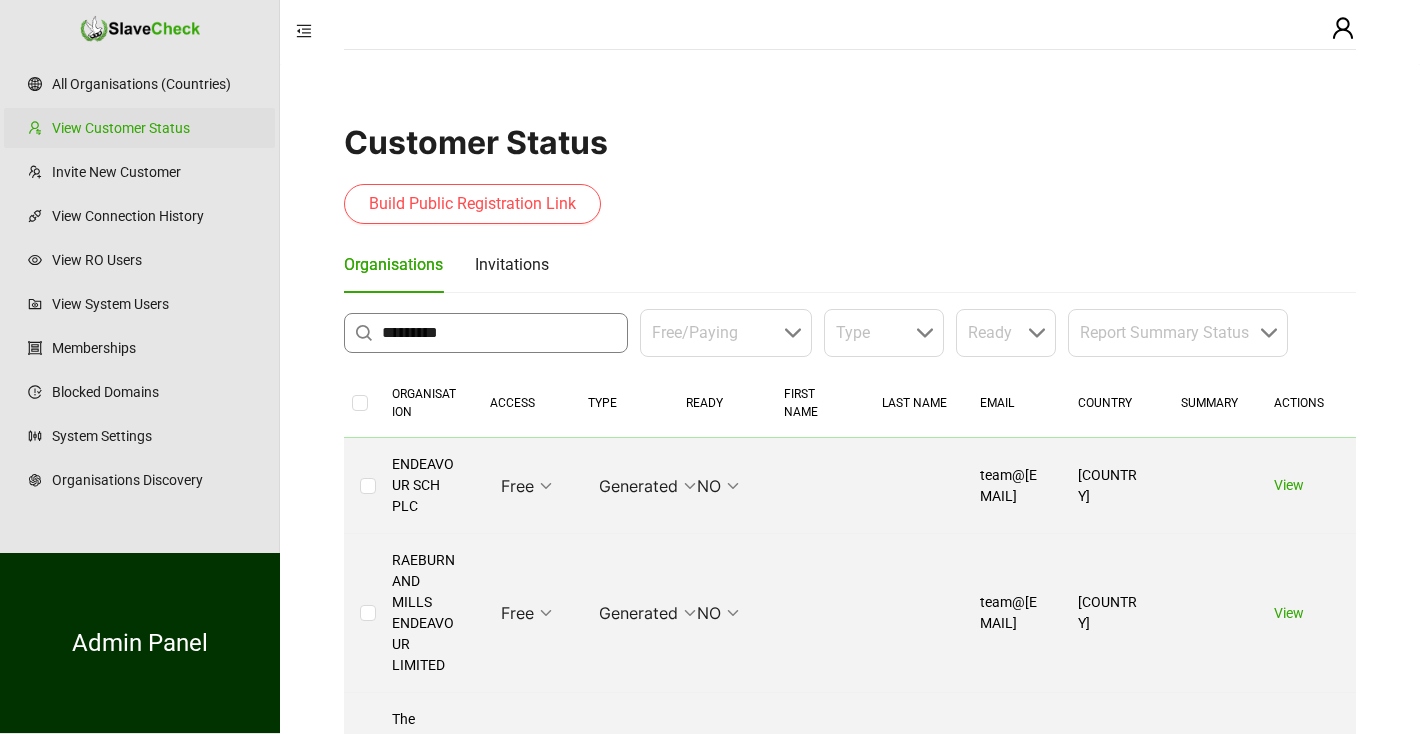 click on "*********" at bounding box center (499, 333) 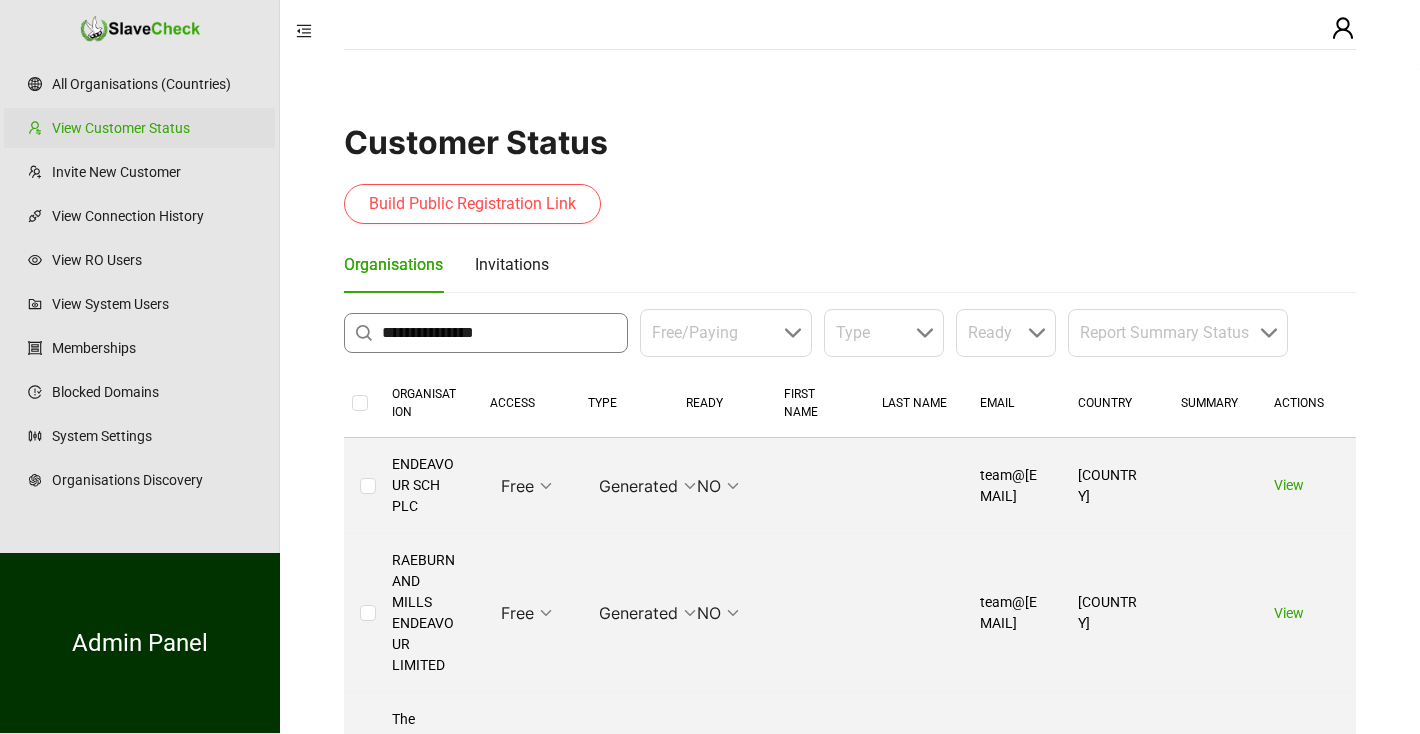 type on "**********" 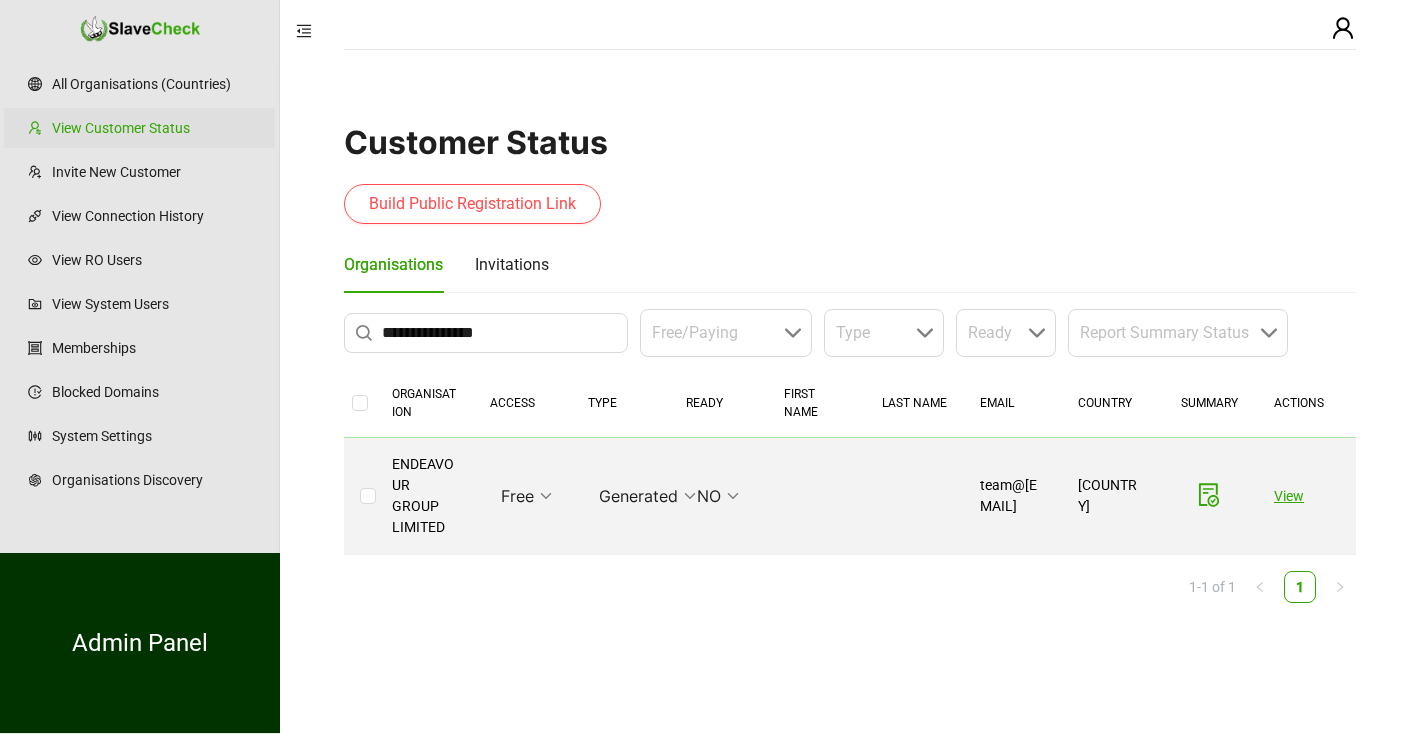 click on "View" at bounding box center [1289, 496] 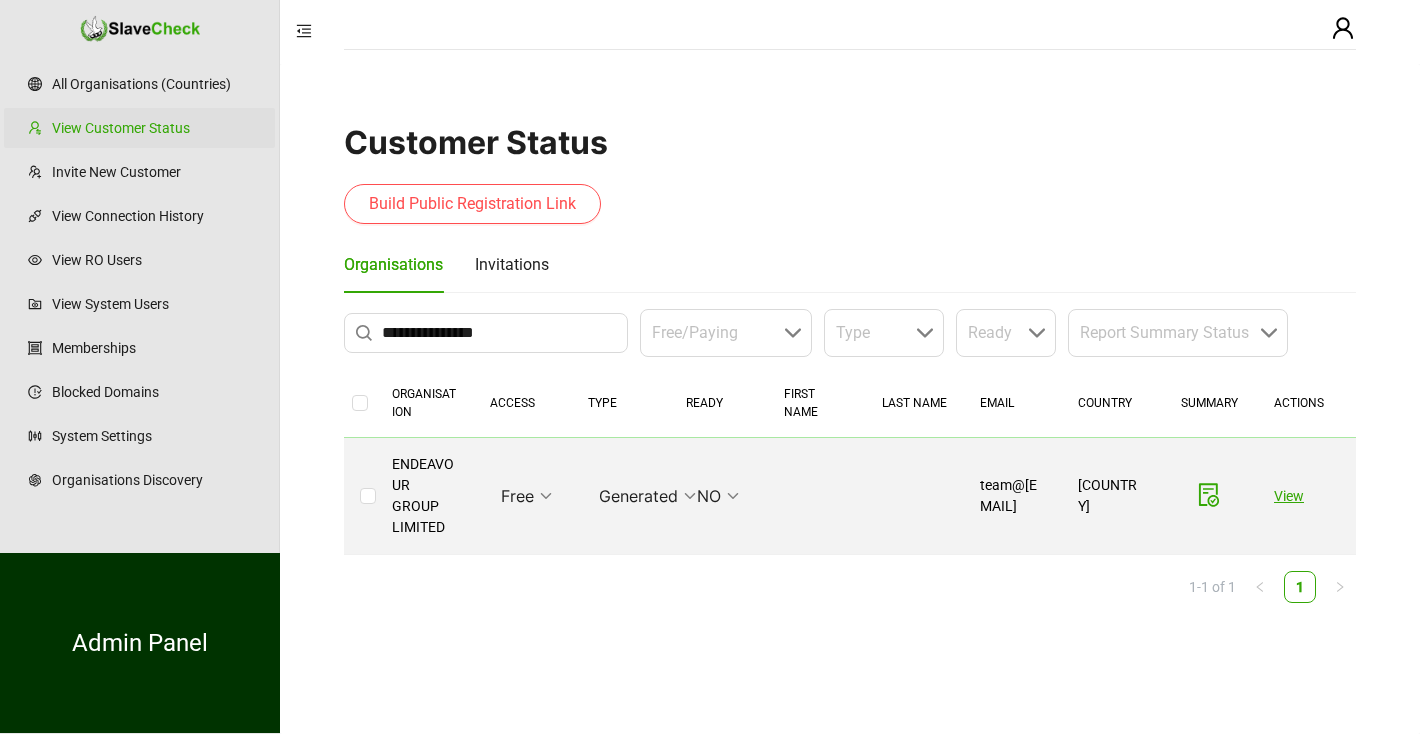 click on "View" at bounding box center [1289, 496] 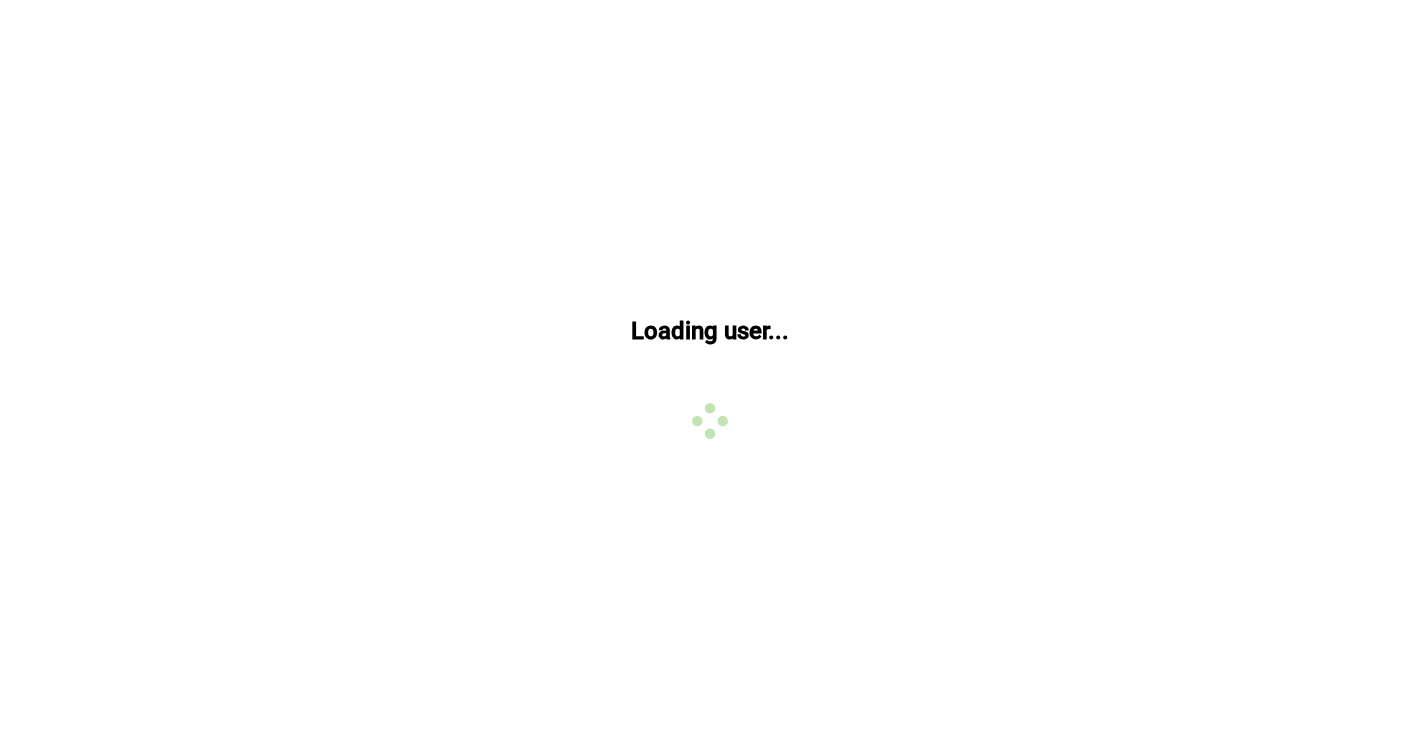 scroll, scrollTop: 0, scrollLeft: 0, axis: both 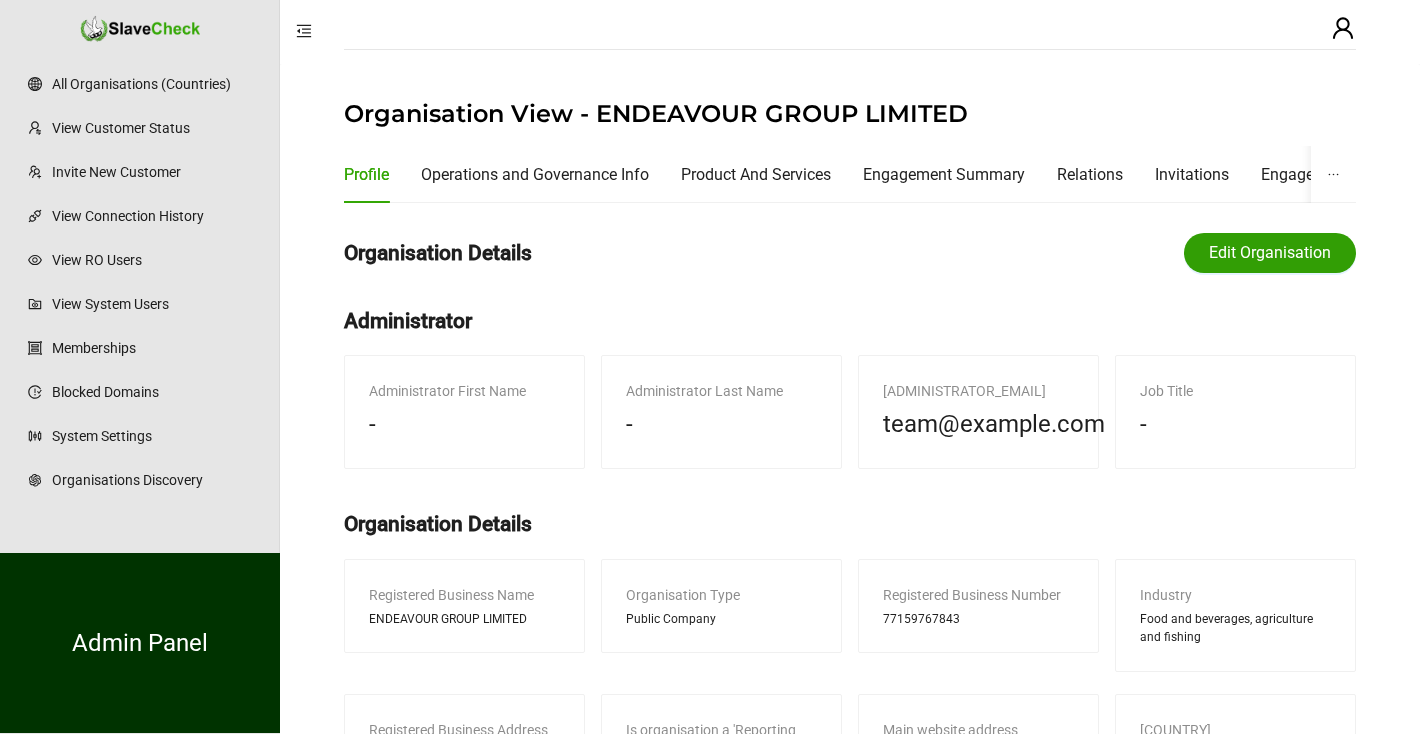 click on "Edit Organisation" at bounding box center (1270, 253) 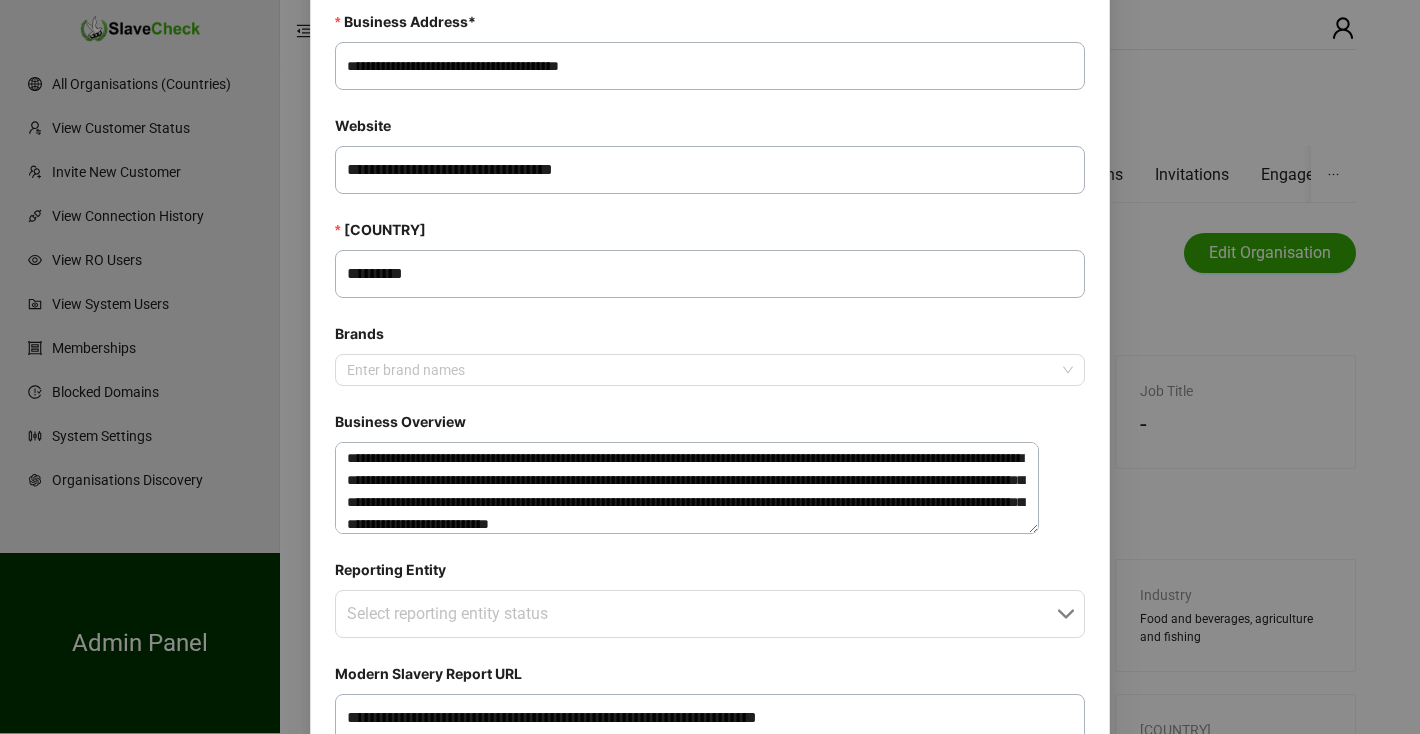 scroll, scrollTop: 572, scrollLeft: 0, axis: vertical 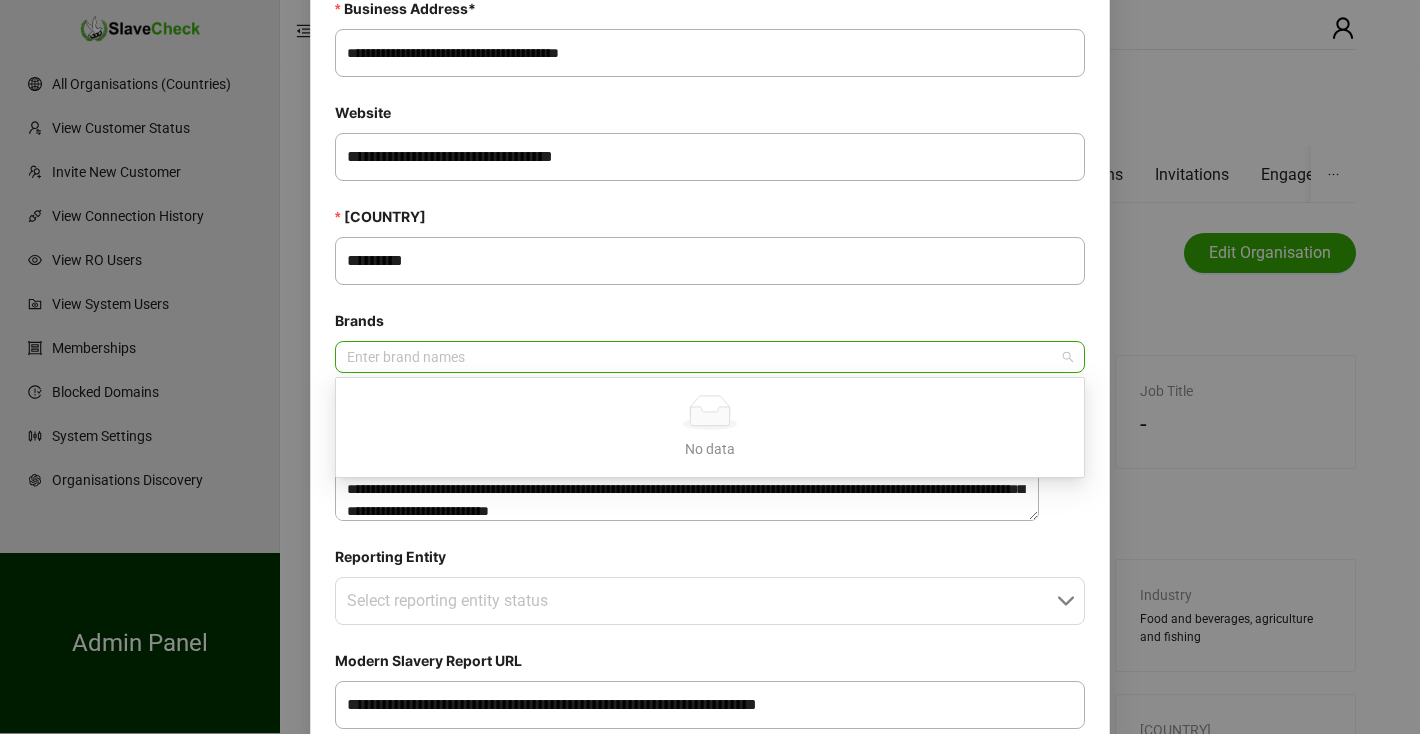 click at bounding box center [699, 357] 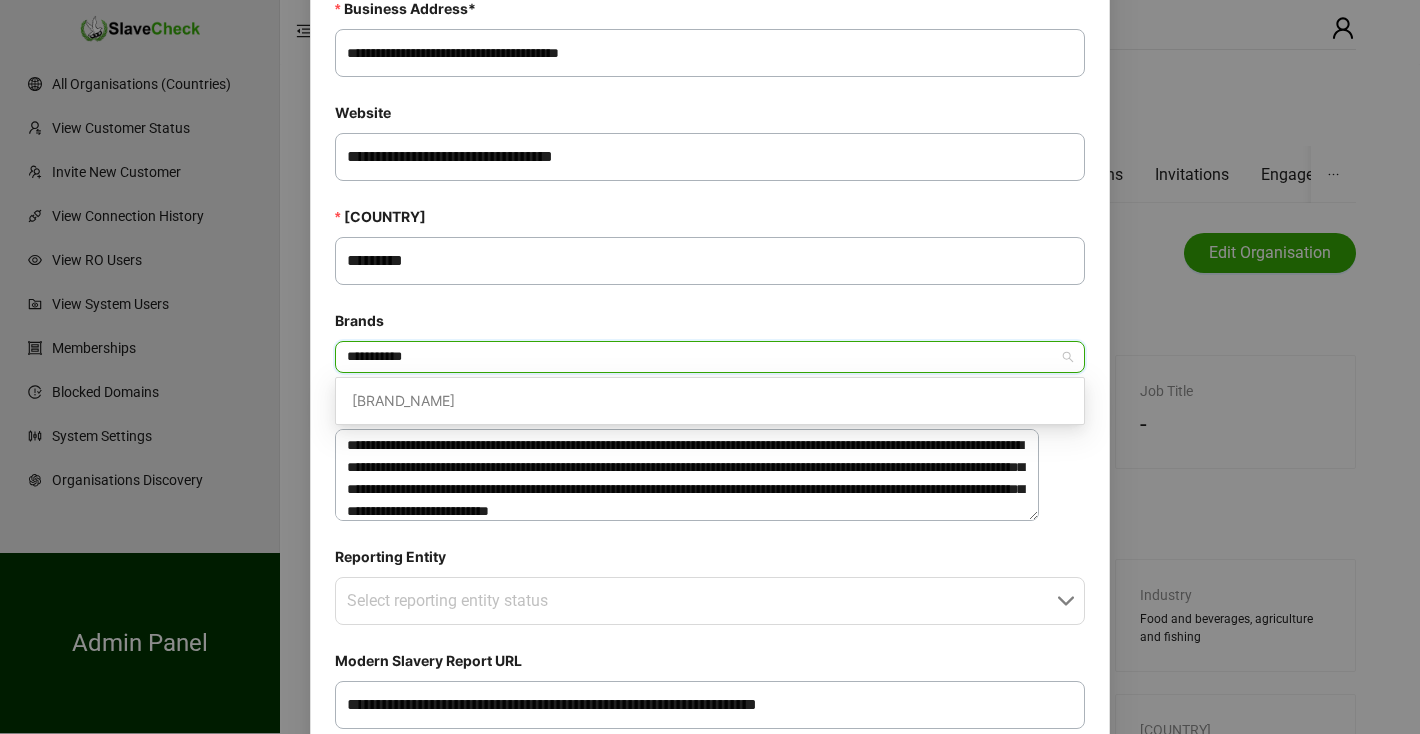 type on "**********" 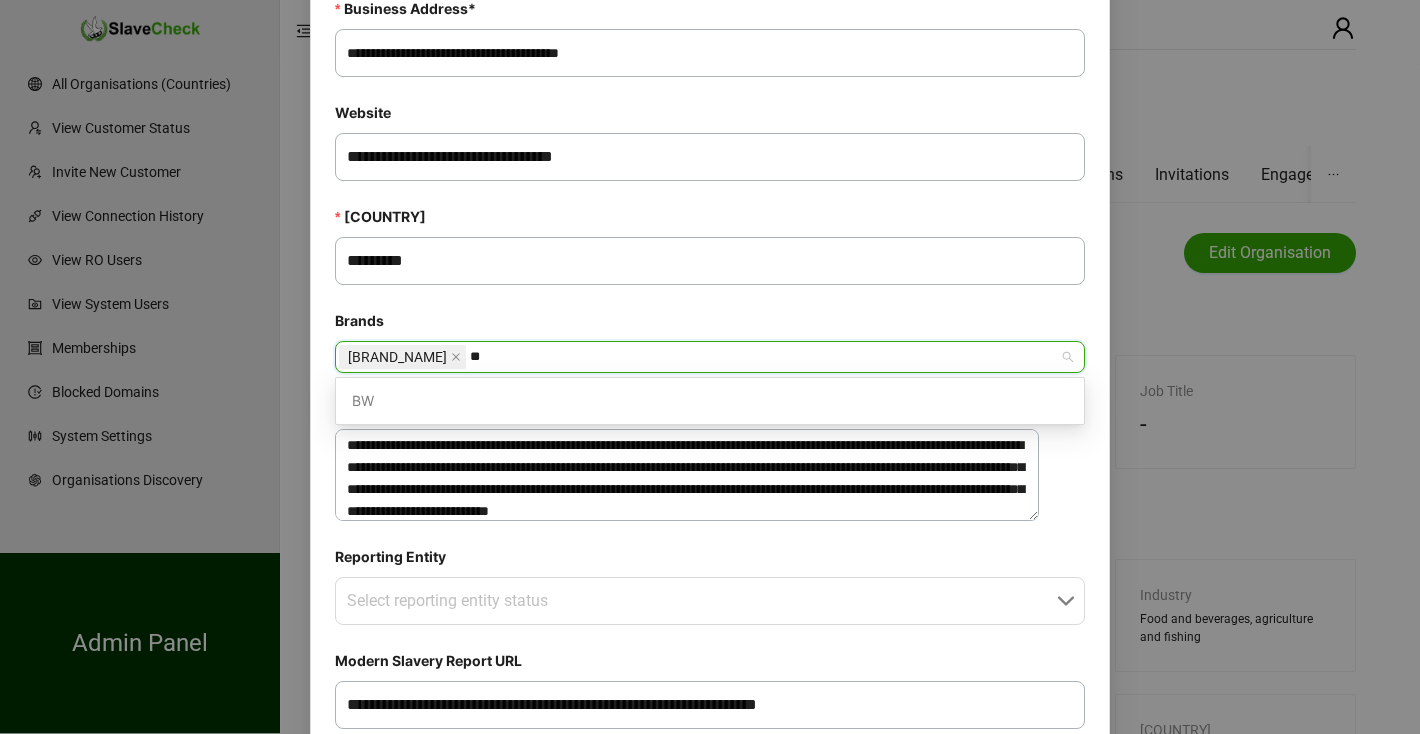 type on "***" 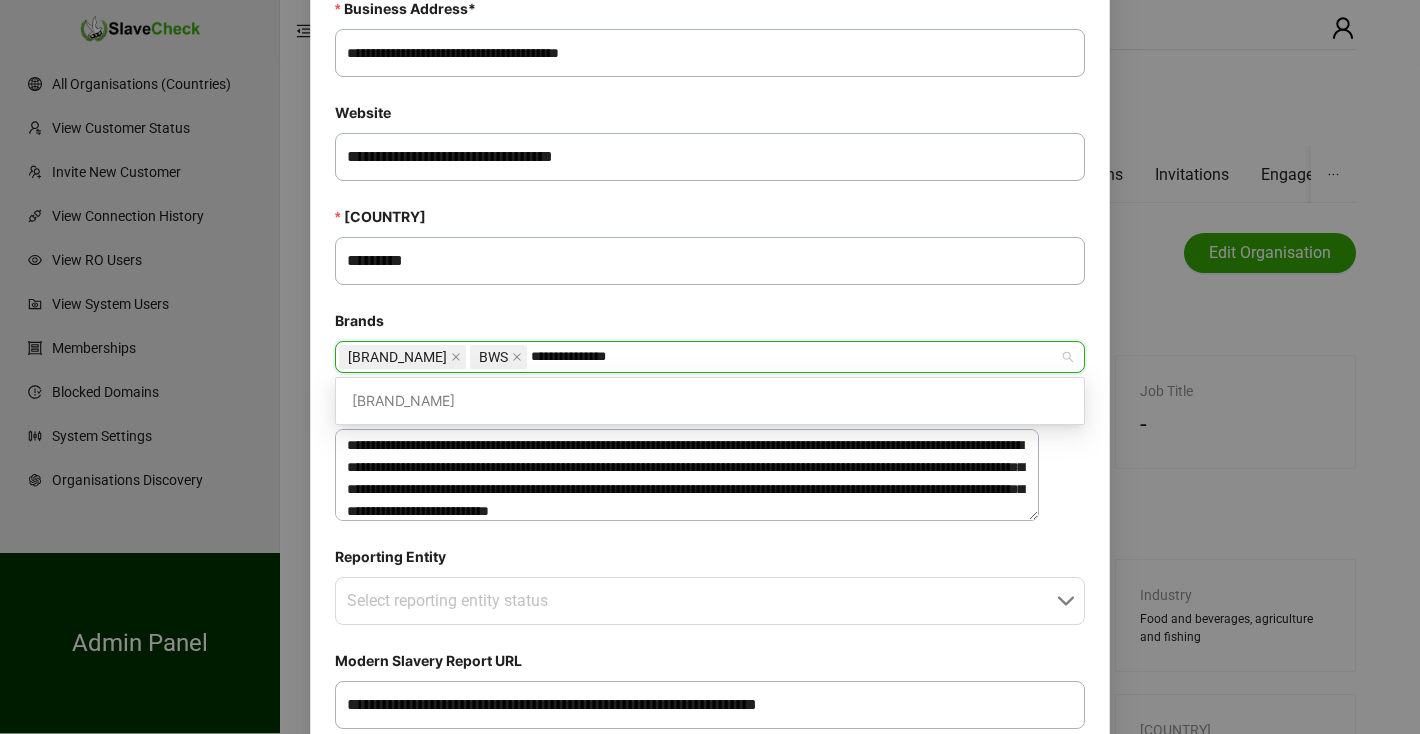 type on "**********" 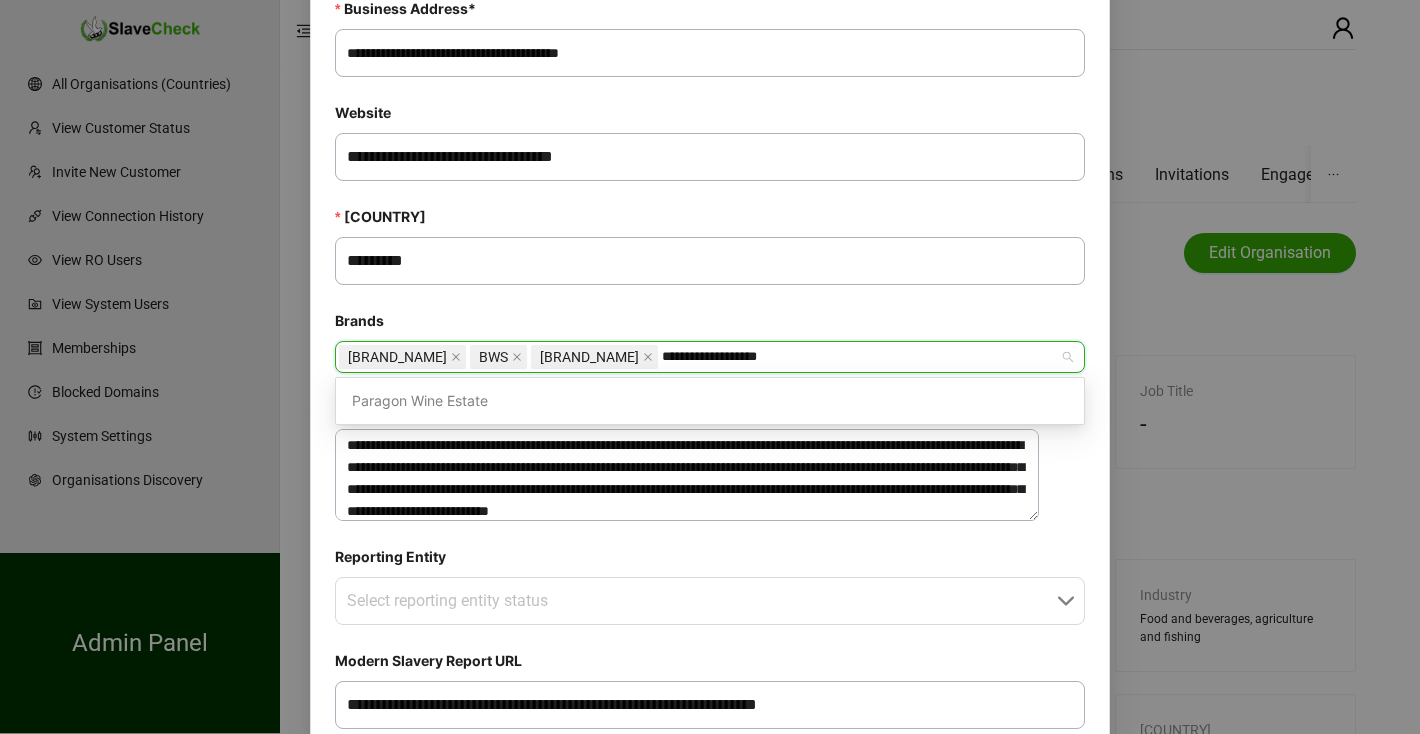type on "**********" 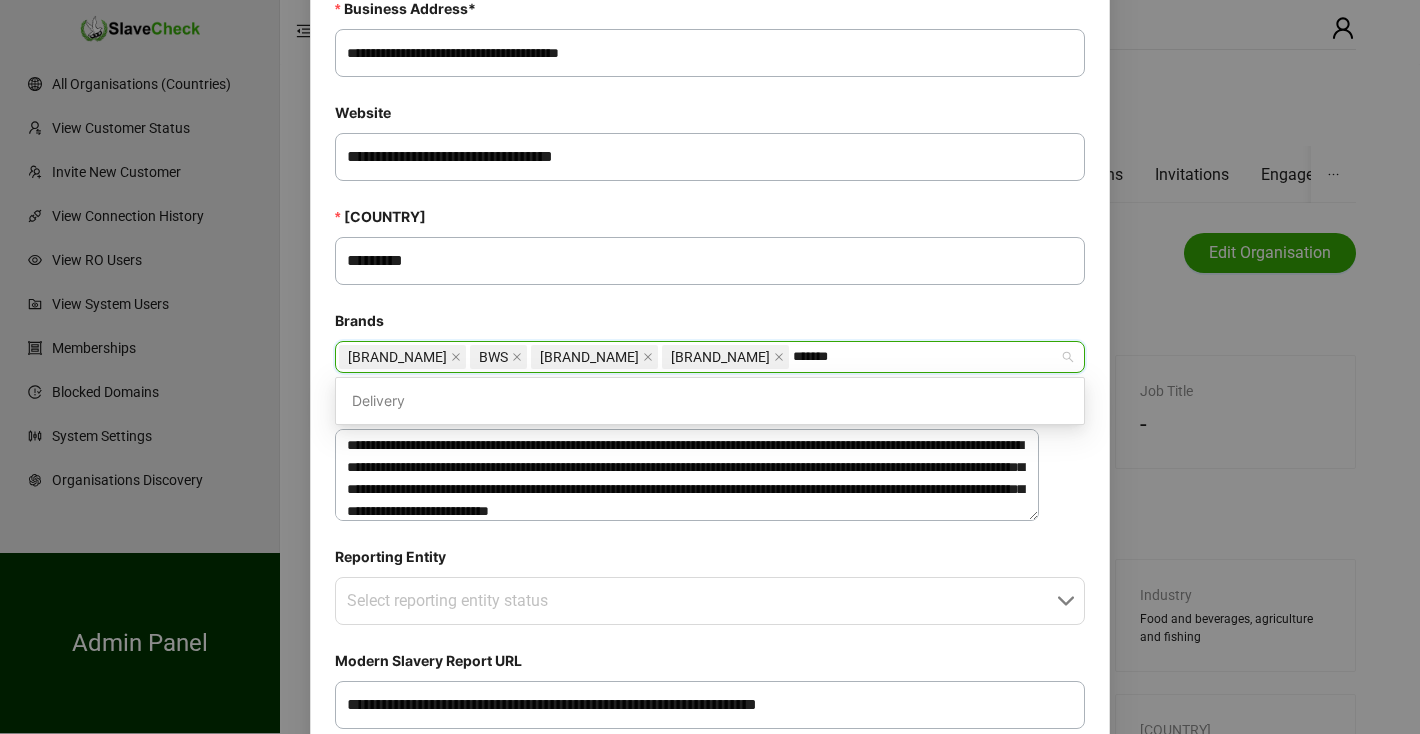 type on "********" 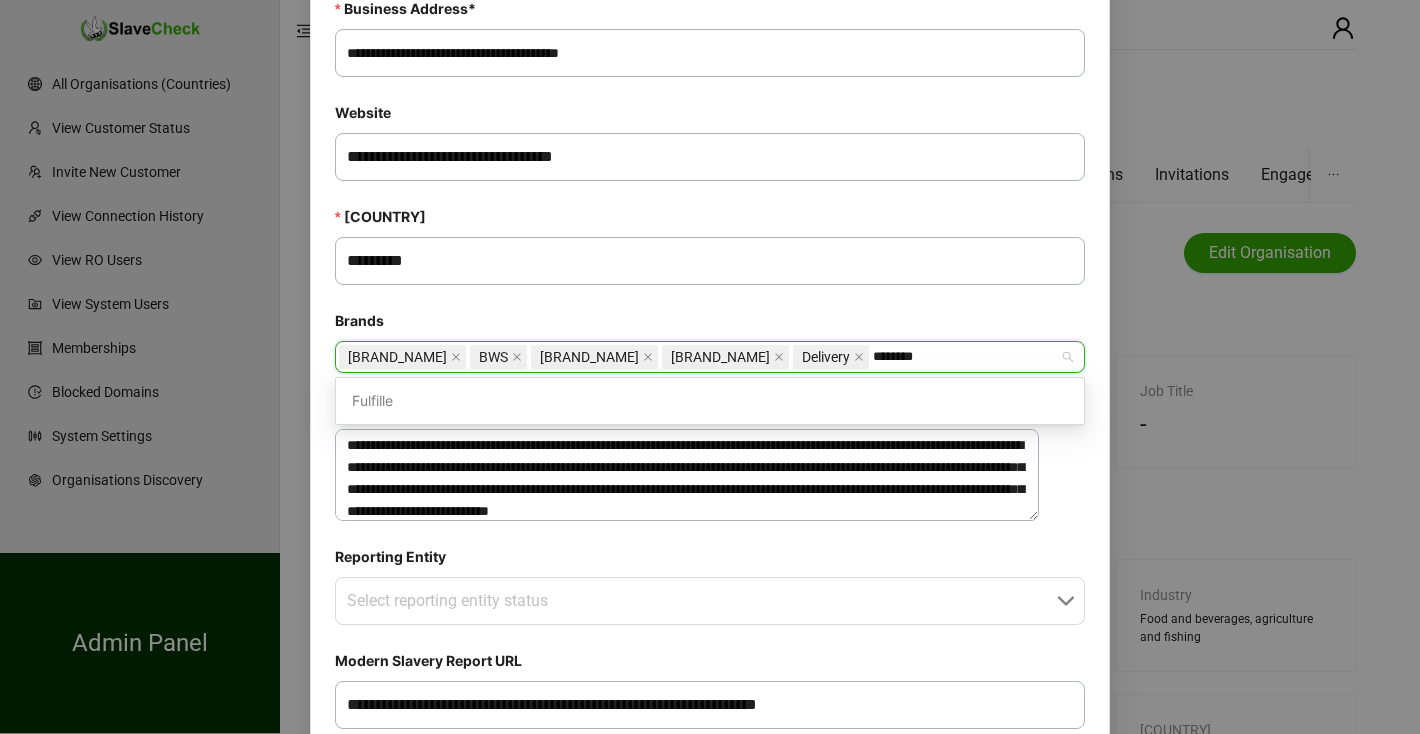 type on "*********" 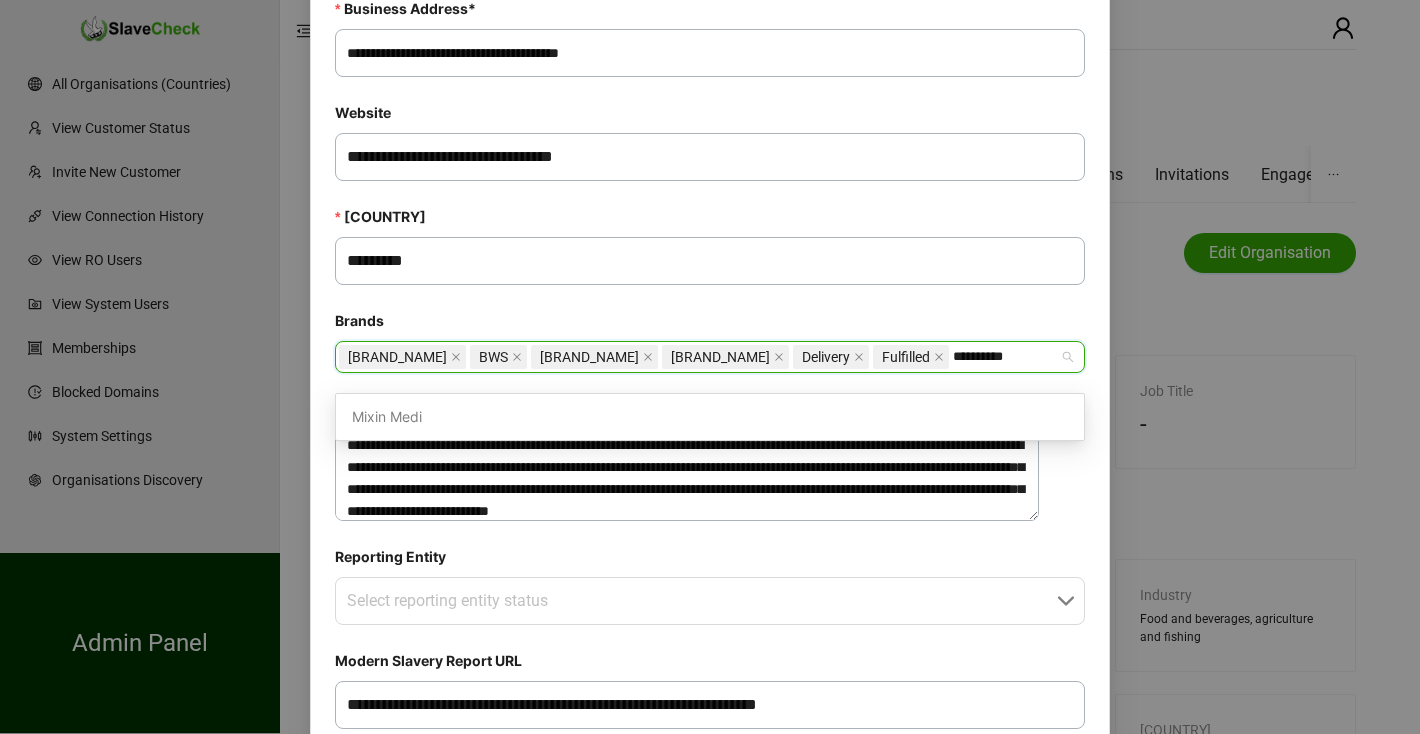 type on "**********" 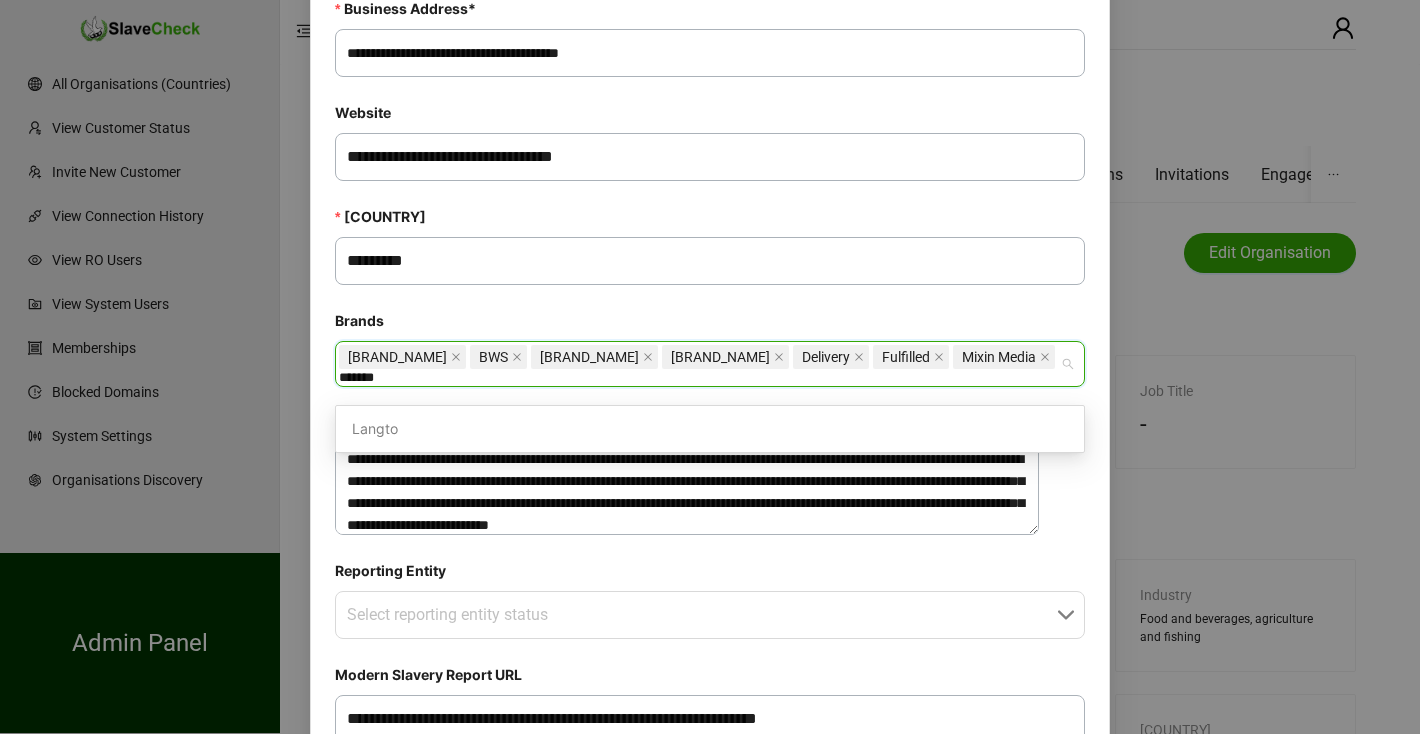type on "********" 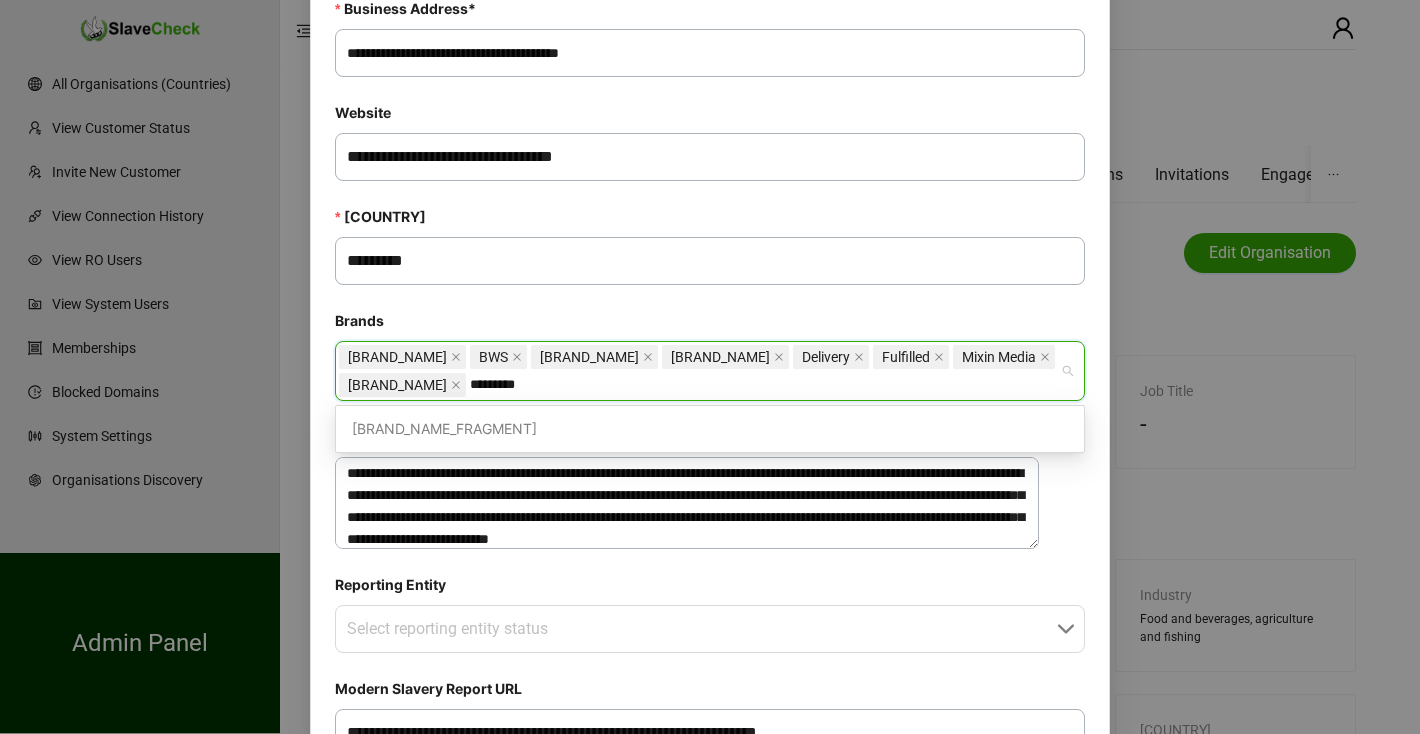 type on "**********" 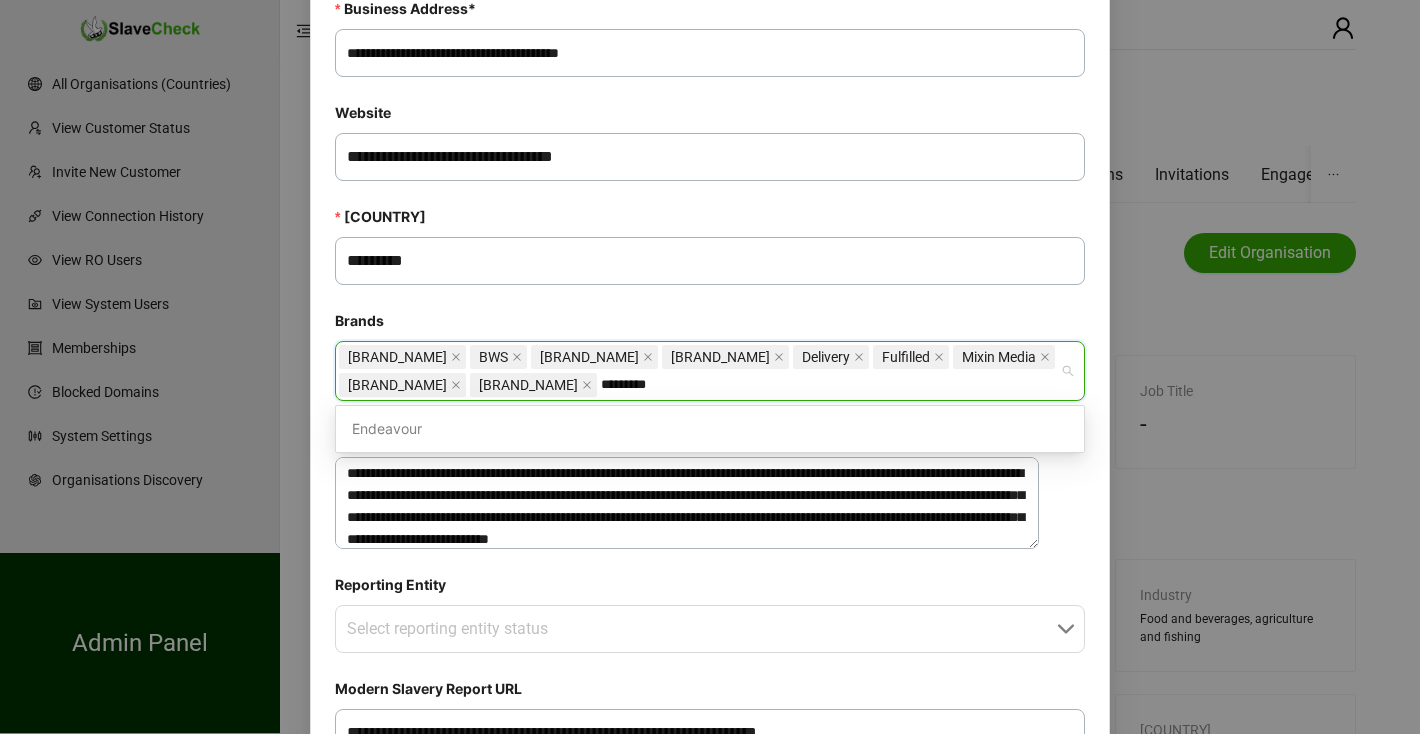 type on "**********" 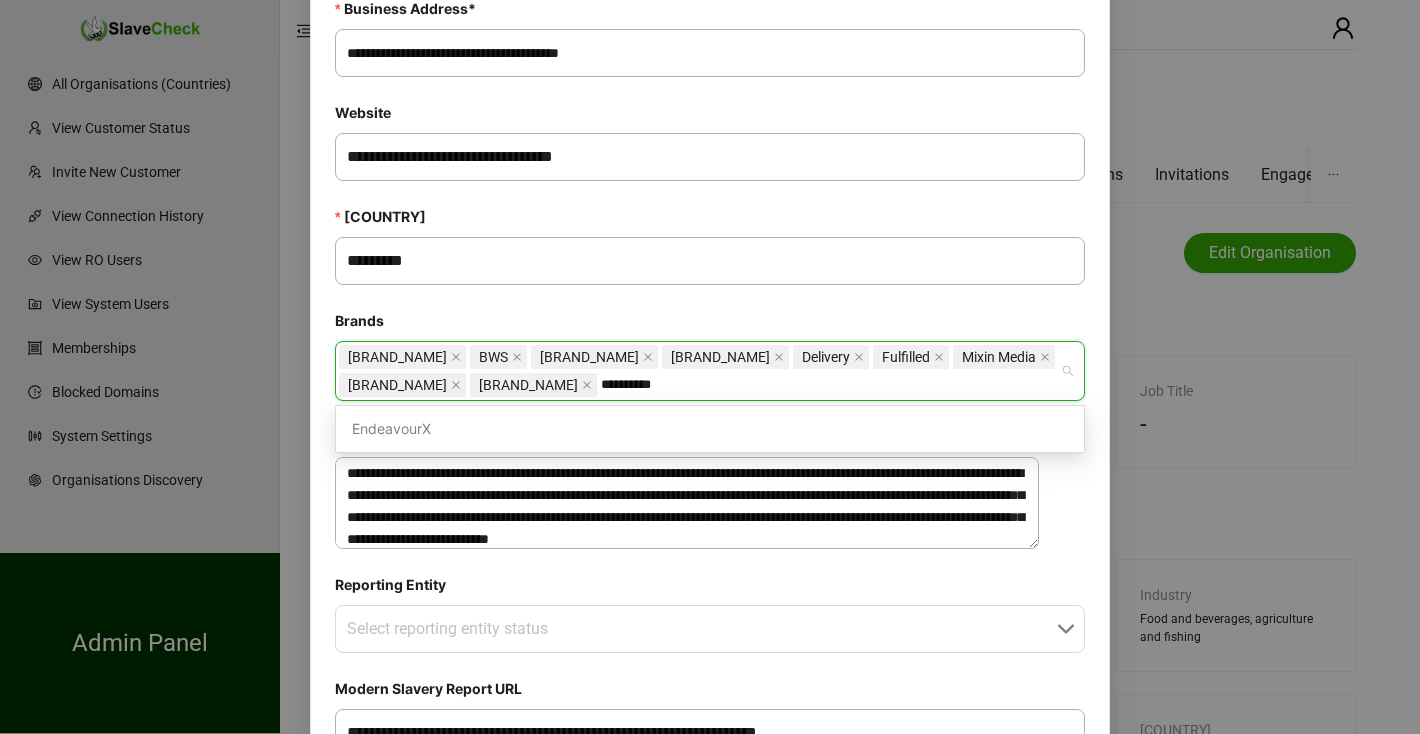 type 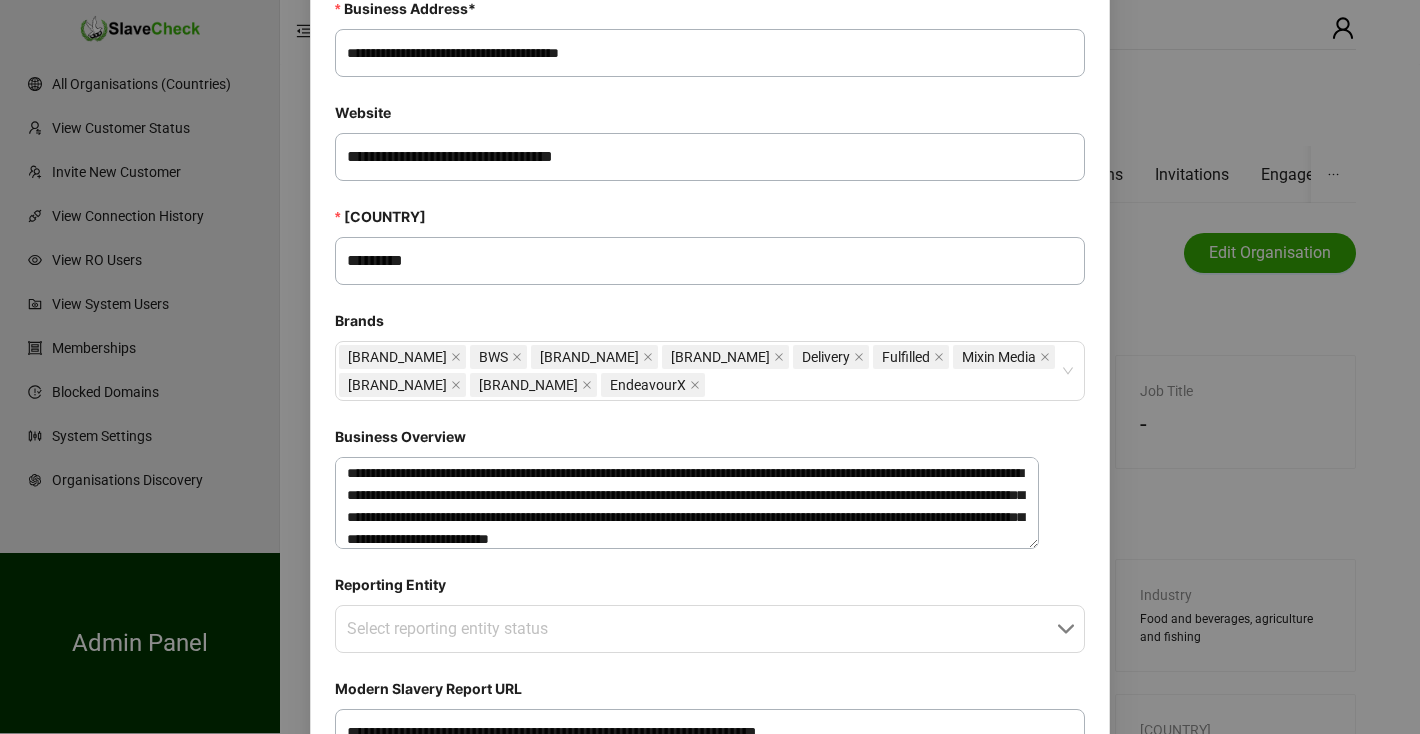 click on "**********" at bounding box center [710, 201] 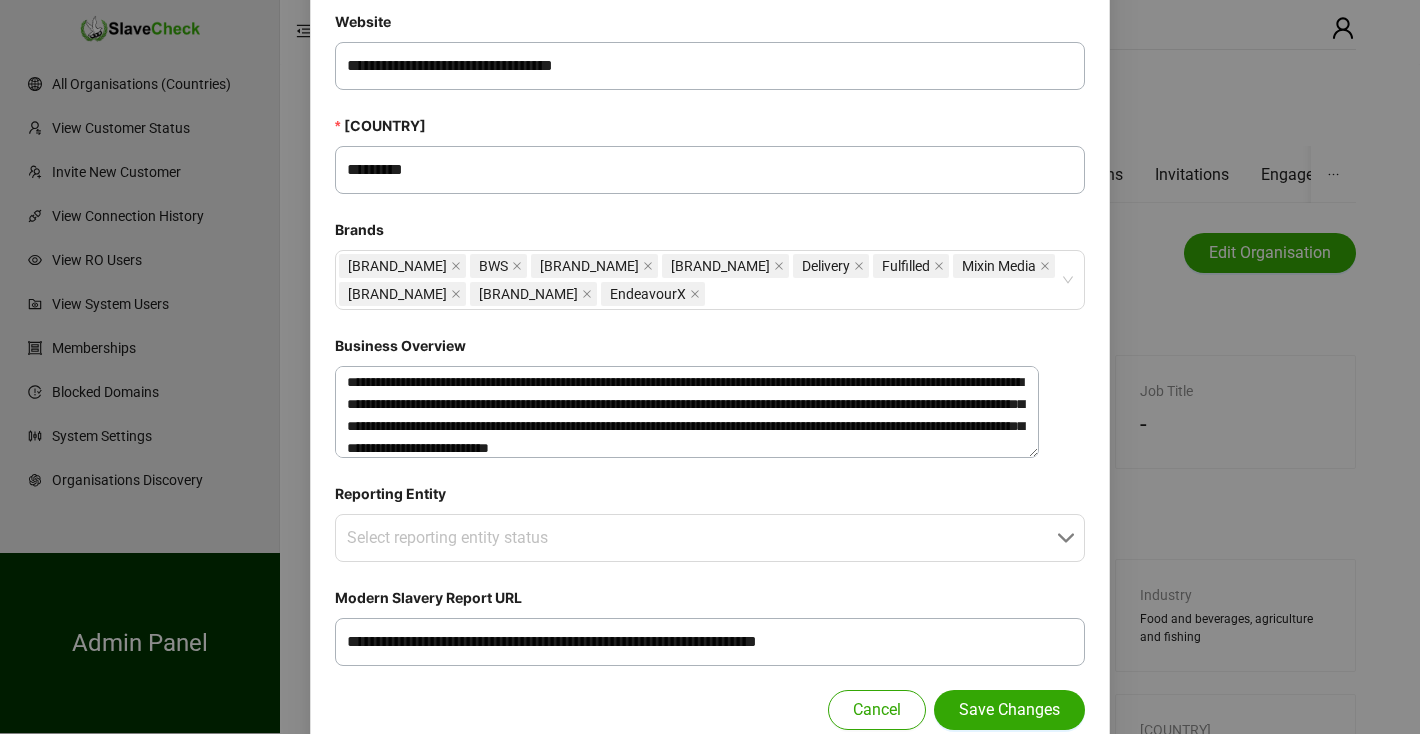 scroll, scrollTop: 710, scrollLeft: 0, axis: vertical 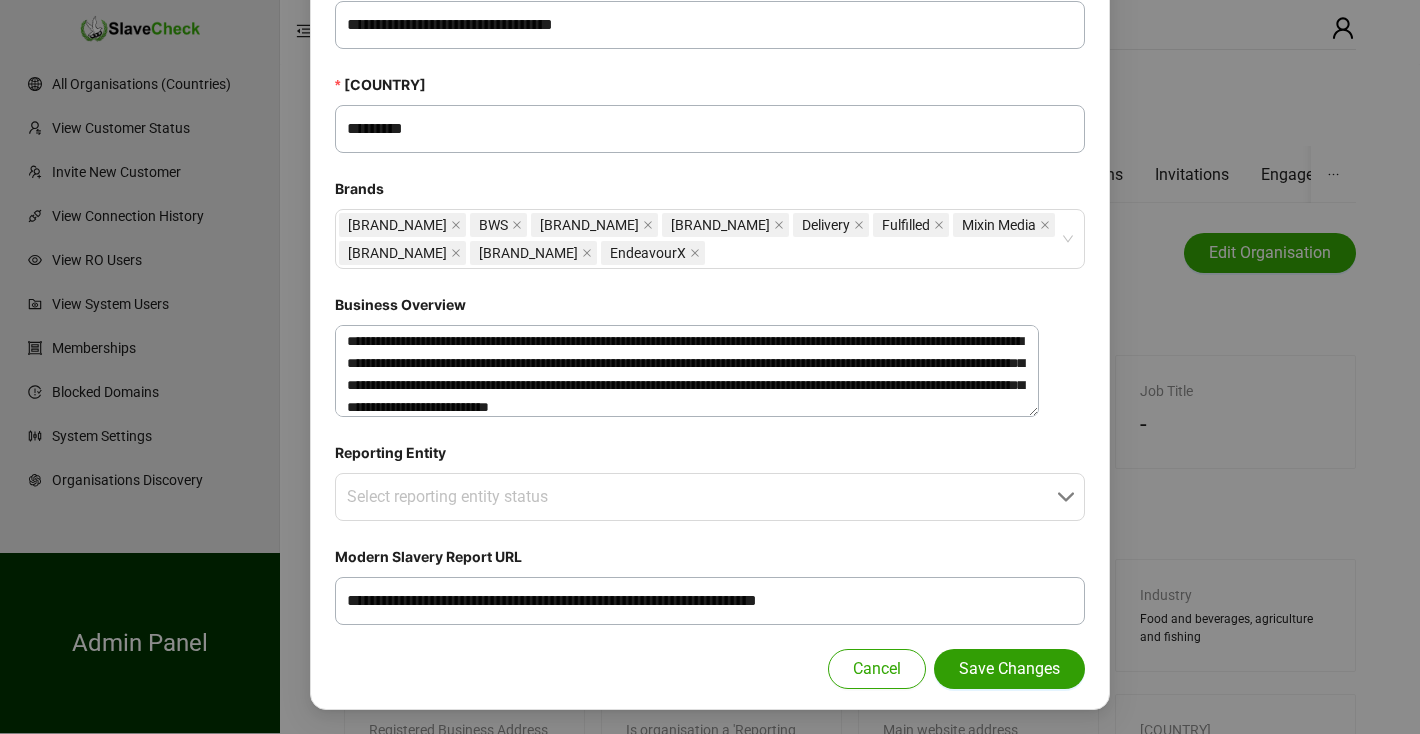 click on "Save Changes" at bounding box center [1009, 669] 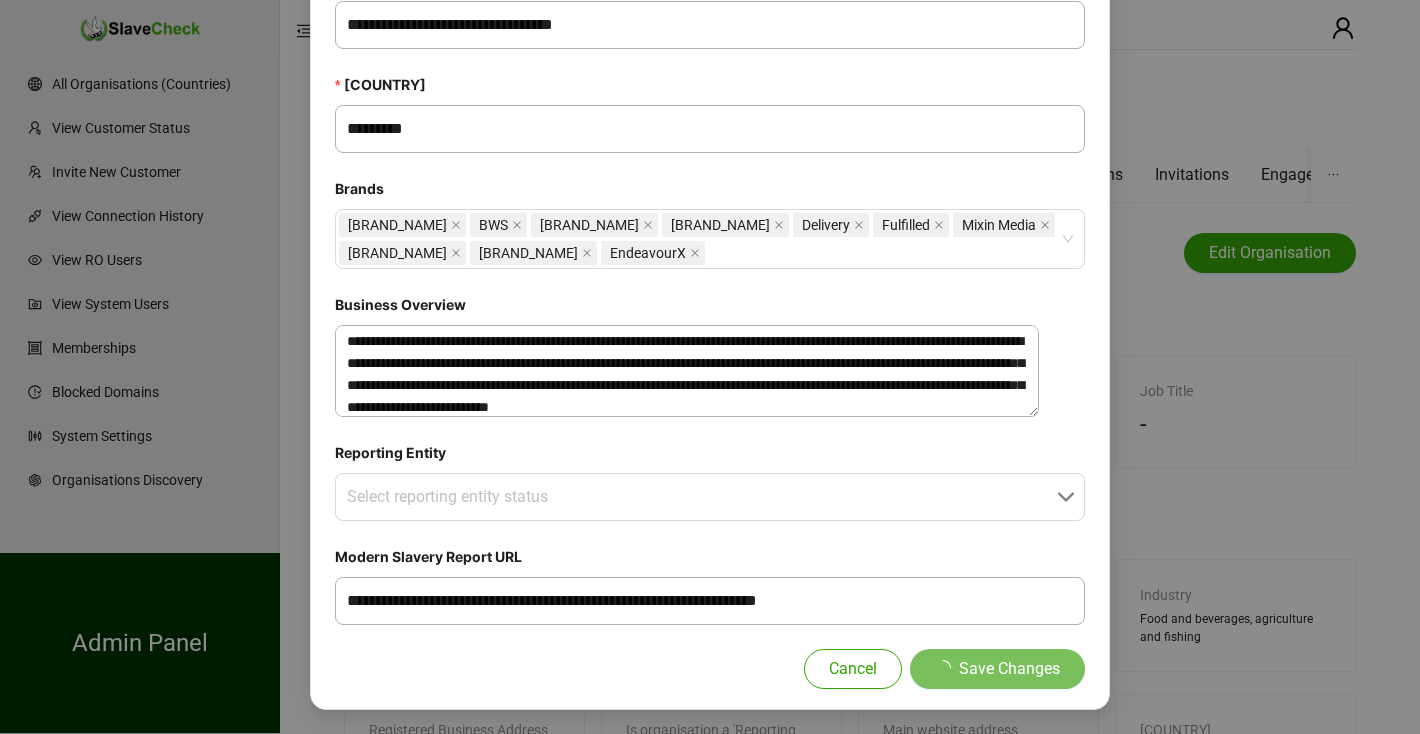 type 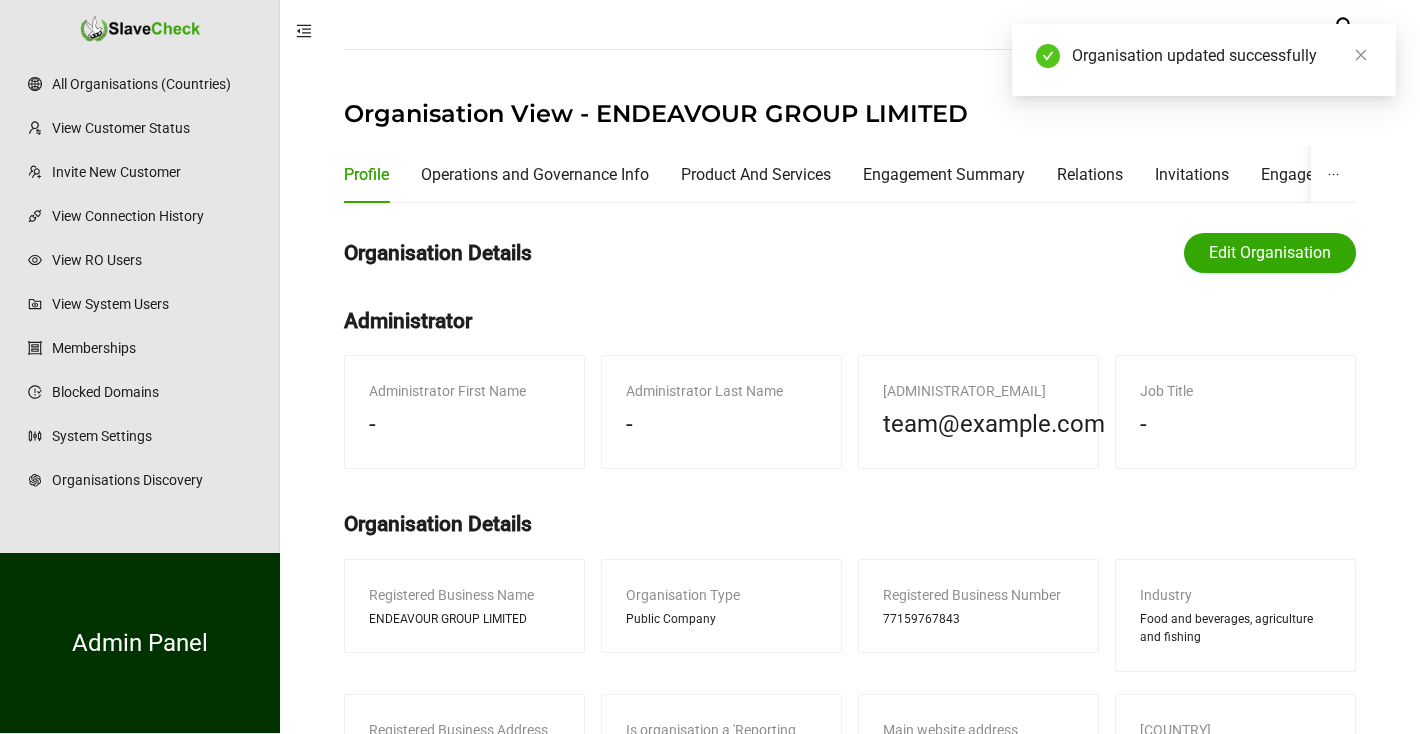scroll, scrollTop: 582, scrollLeft: 0, axis: vertical 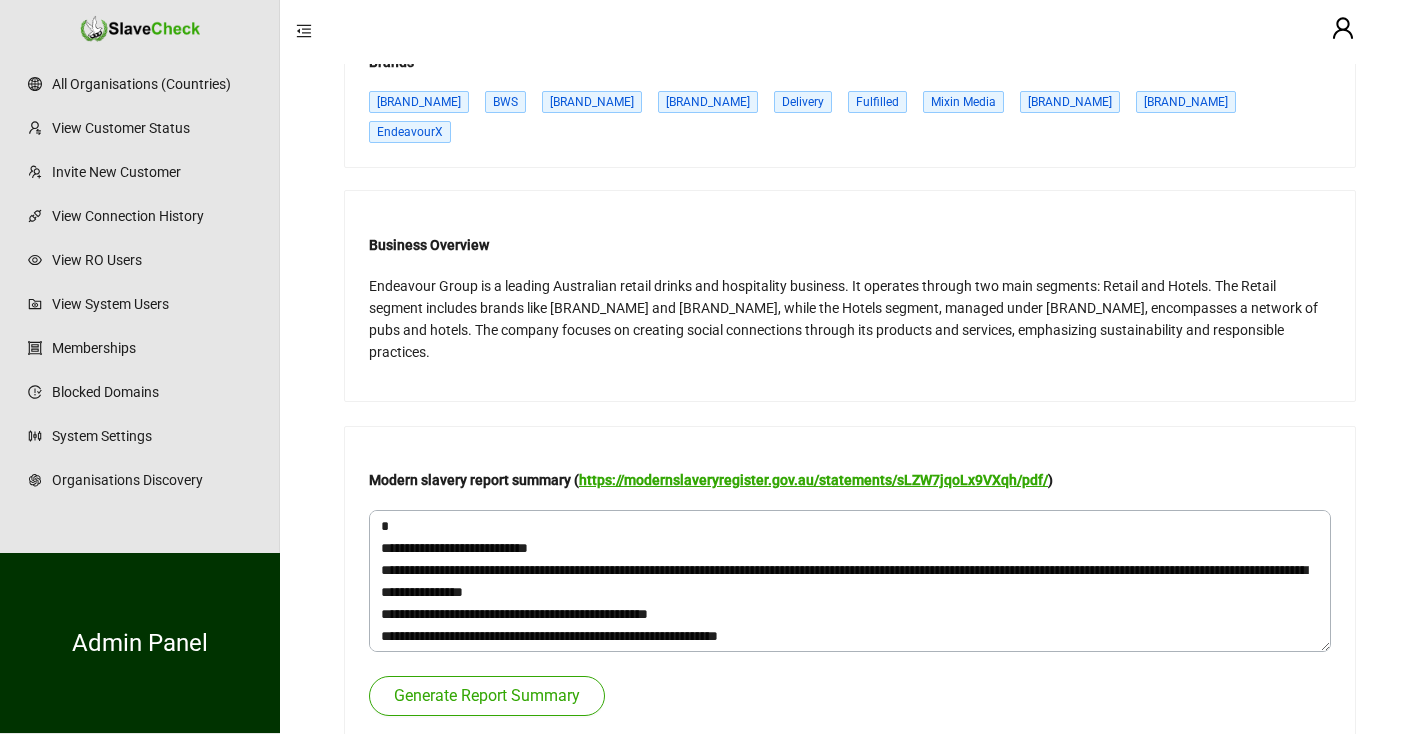 click on "https://modernslaveryregister.gov.au/statements/sLZW7jqoLx9VXqh/pdf/" at bounding box center [813, 480] 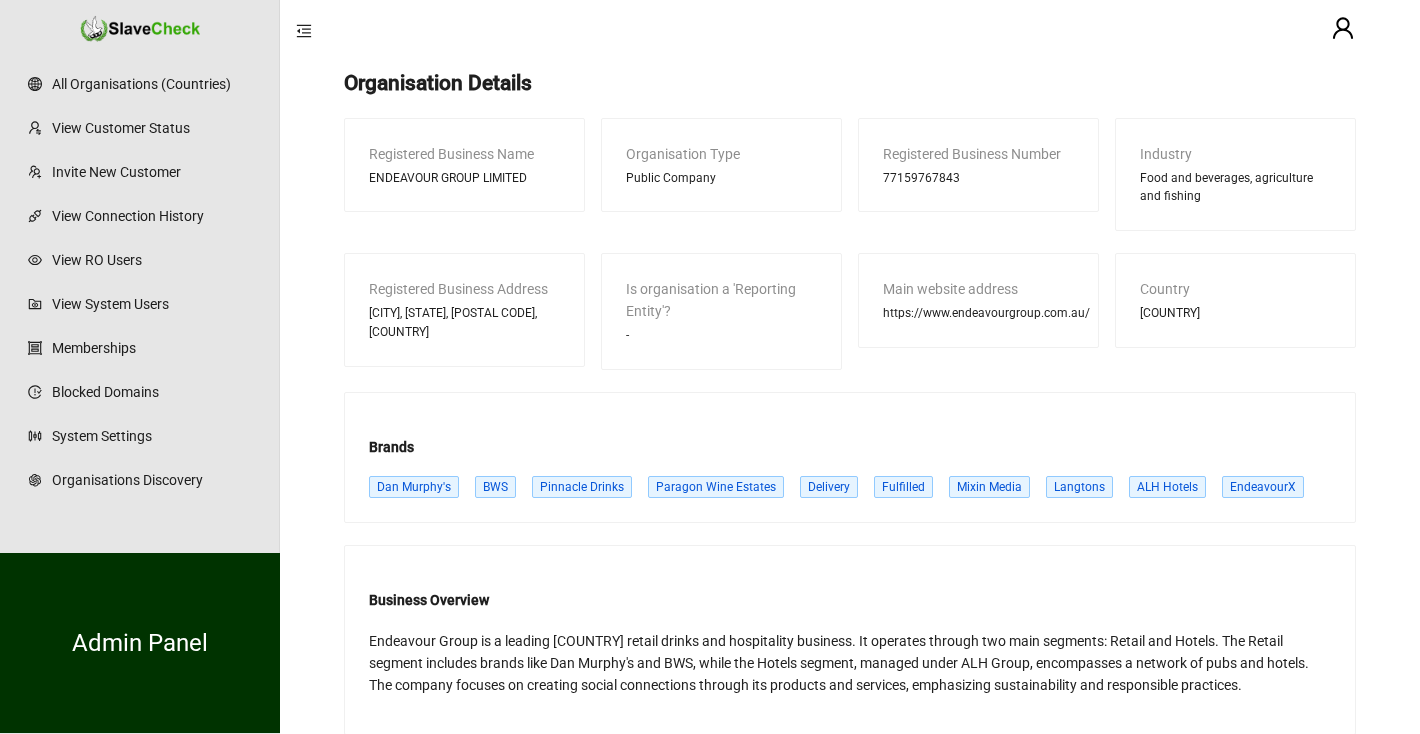scroll, scrollTop: 0, scrollLeft: 0, axis: both 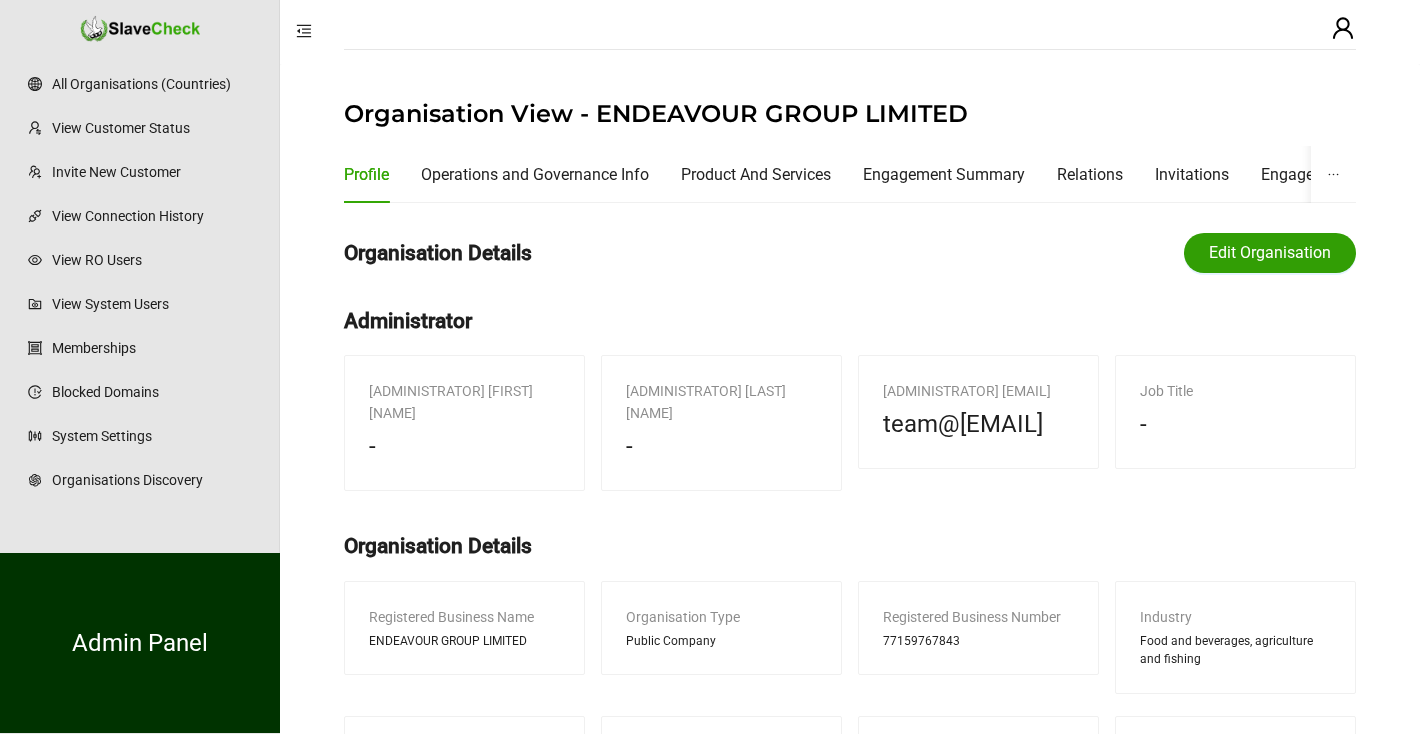 click on "Edit Organisation" at bounding box center (1270, 253) 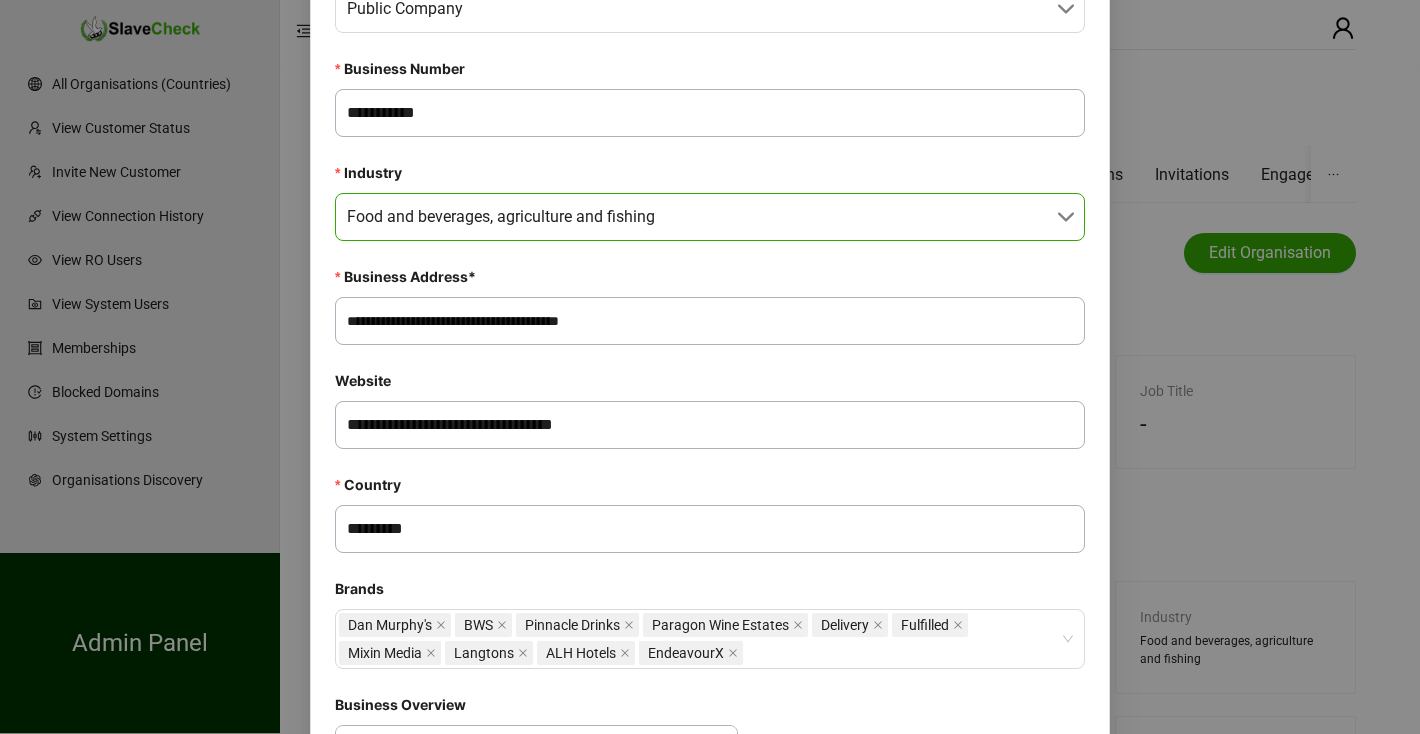 scroll, scrollTop: 710, scrollLeft: 0, axis: vertical 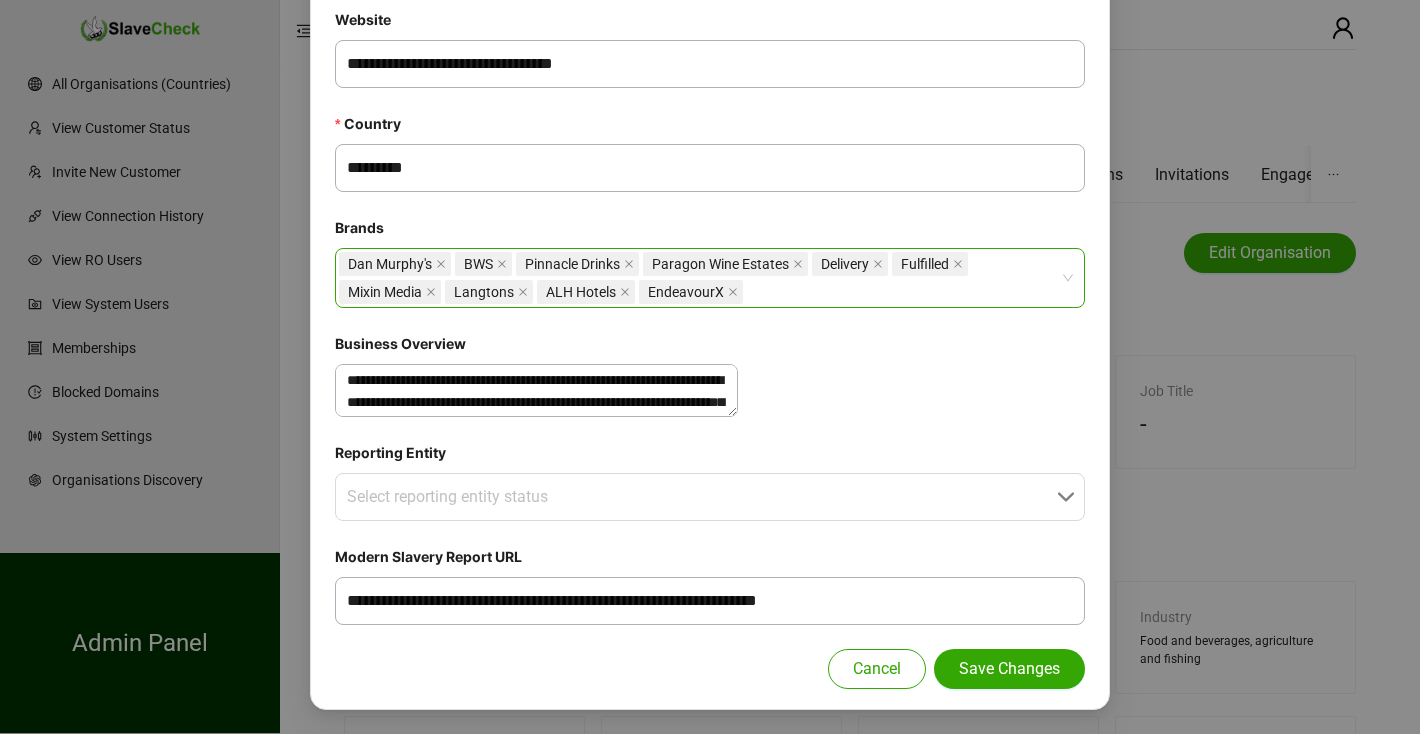 click on "Dan Murphy's BWS Pinnacle Drinks Paragon Wine Estates Delivery Fulfilled Mixin Media Langtons ALH Hotels EndeavourX" at bounding box center [699, 278] 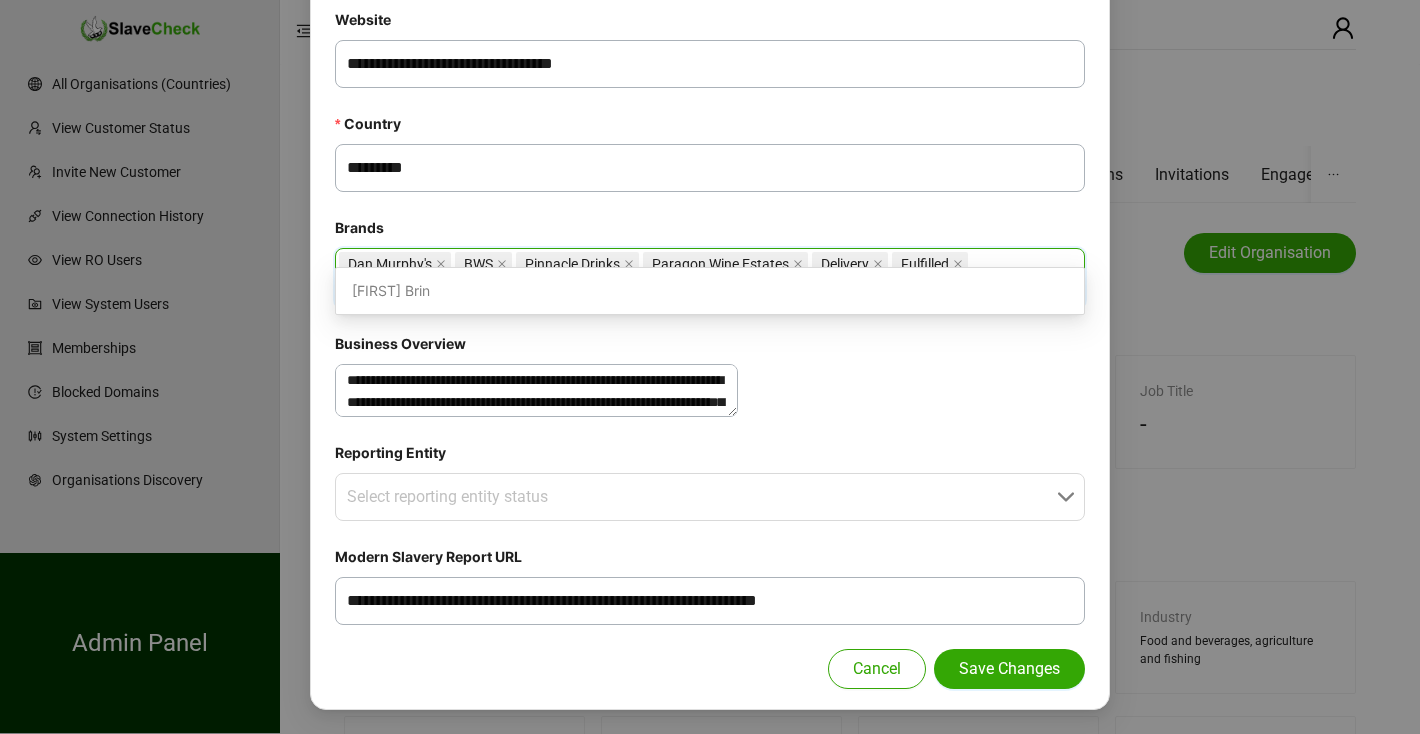 type on "**********" 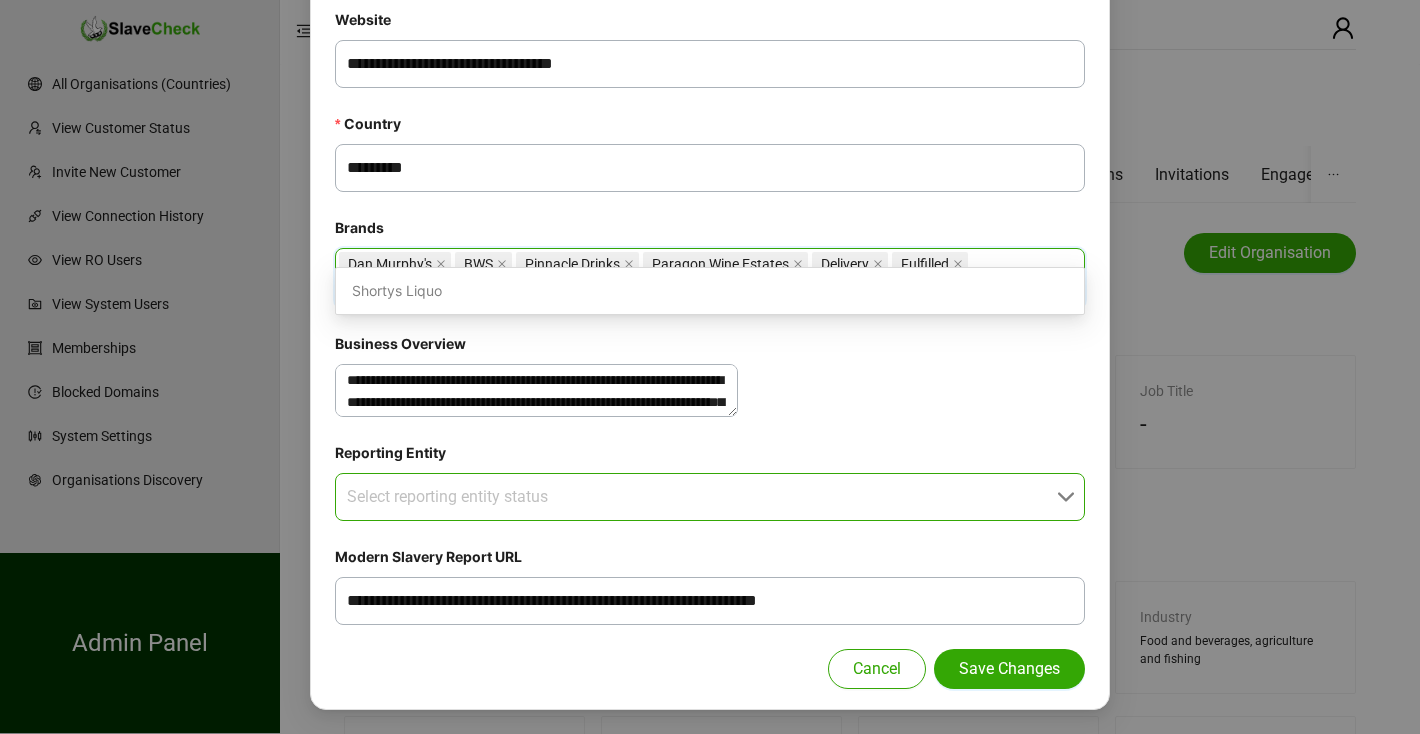 type on "**********" 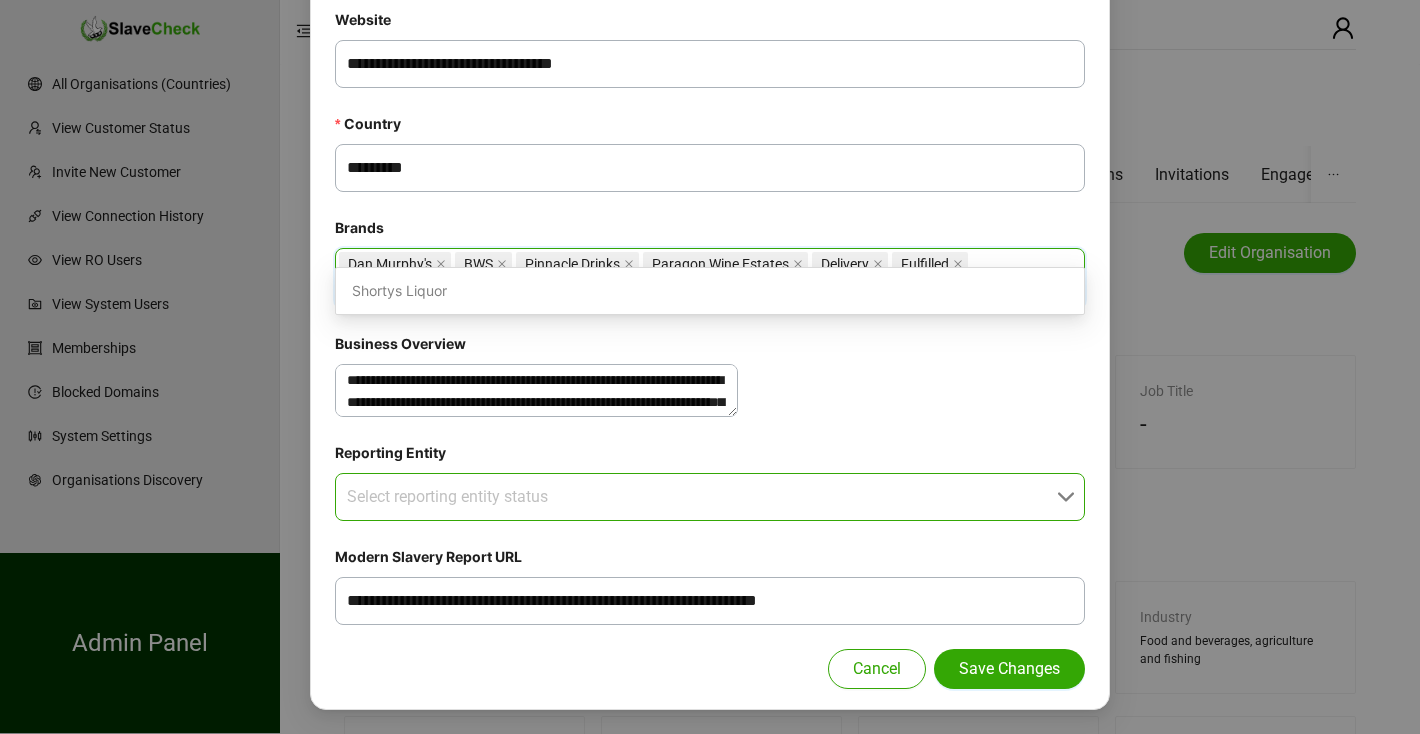 type 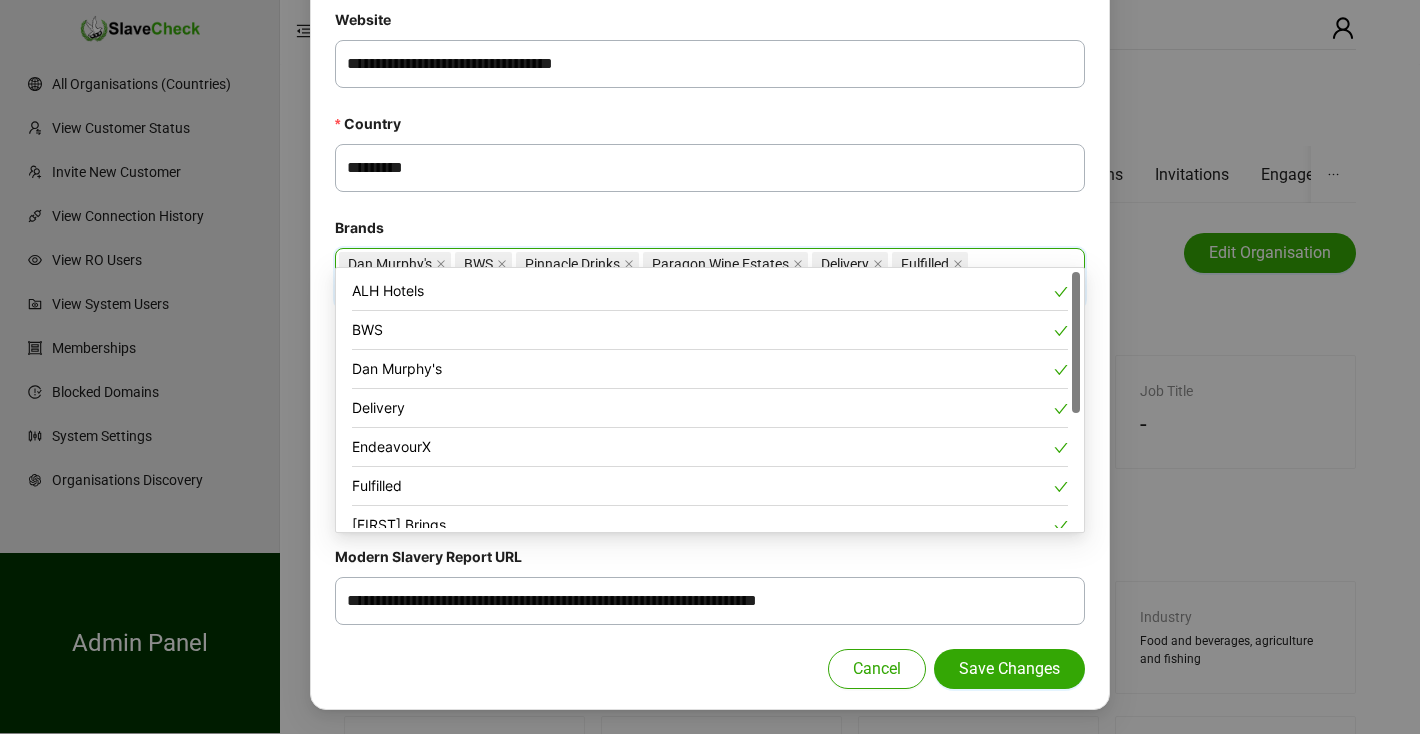 click on "**********" at bounding box center (710, 72) 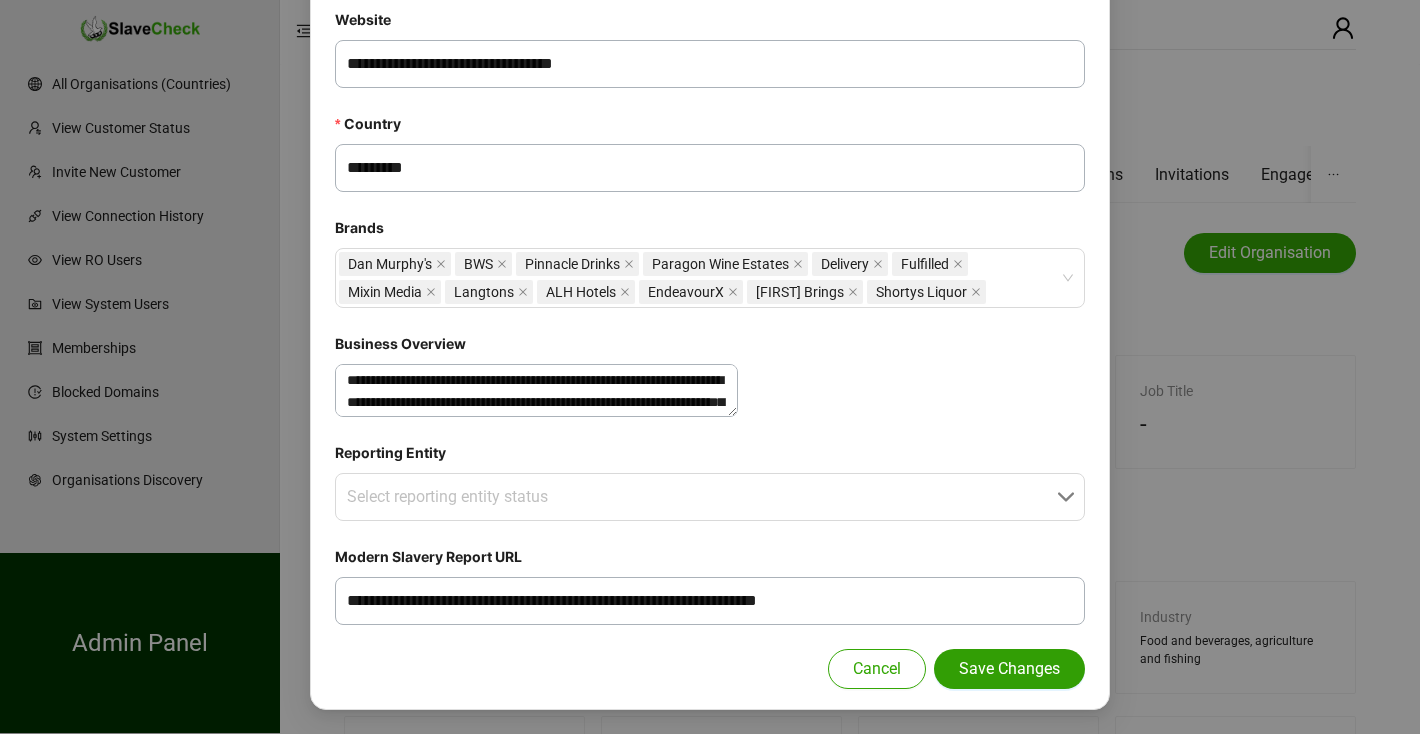 click on "Save Changes" at bounding box center (1009, 669) 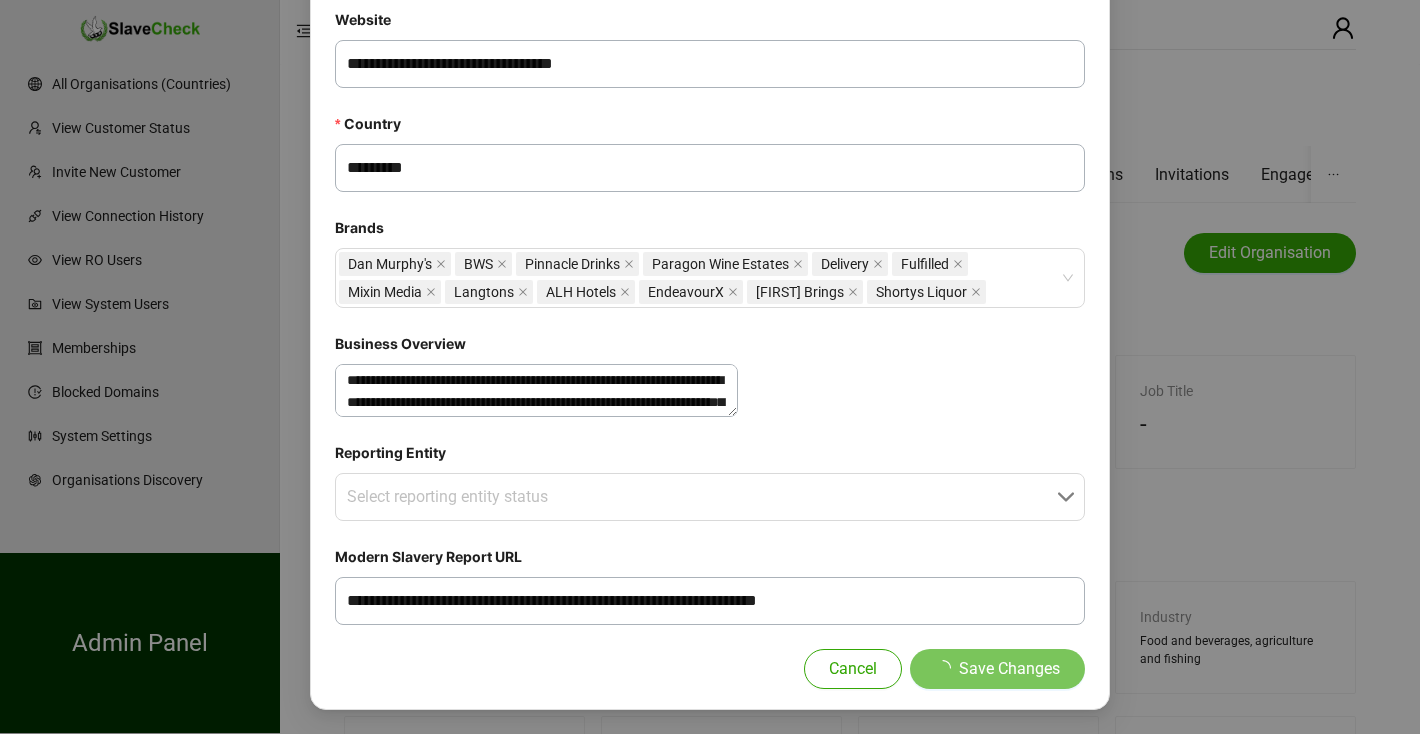 type 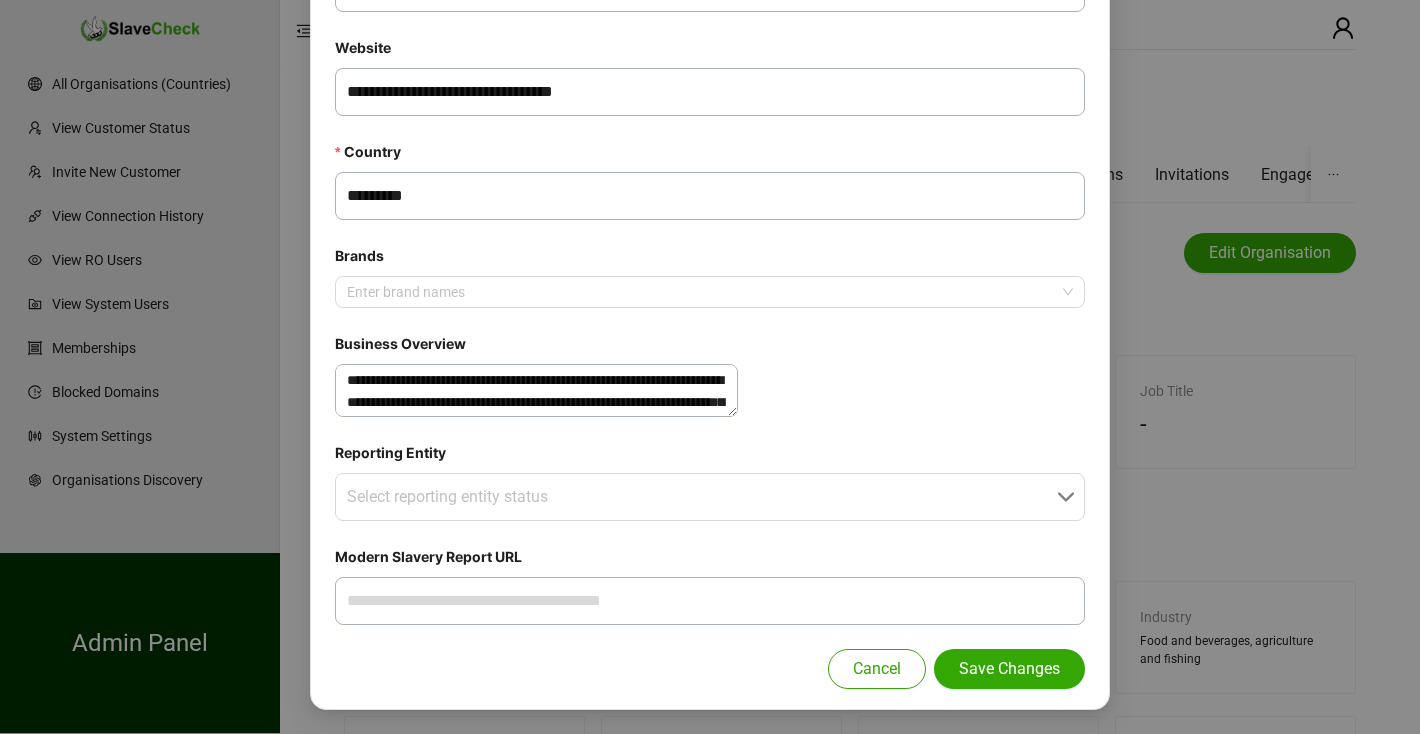 scroll, scrollTop: 582, scrollLeft: 0, axis: vertical 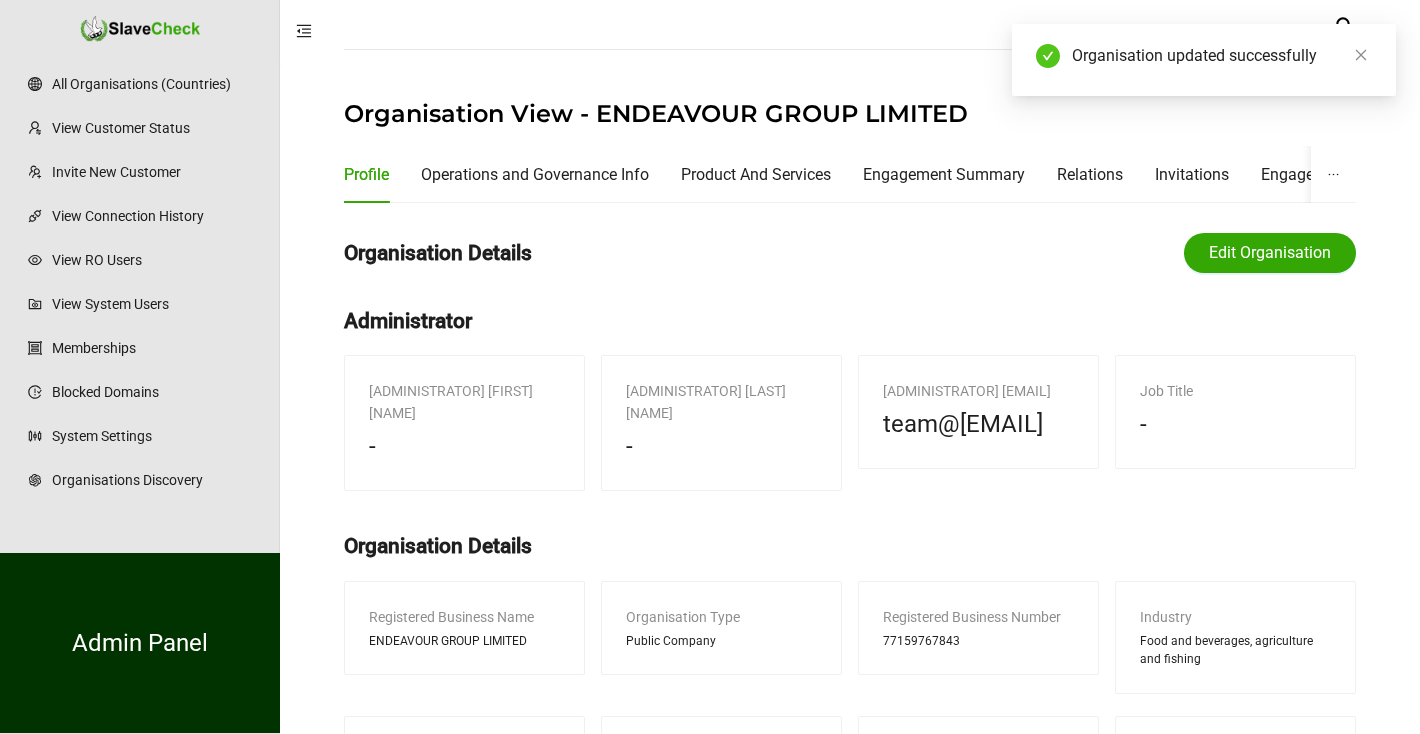 type on "**********" 